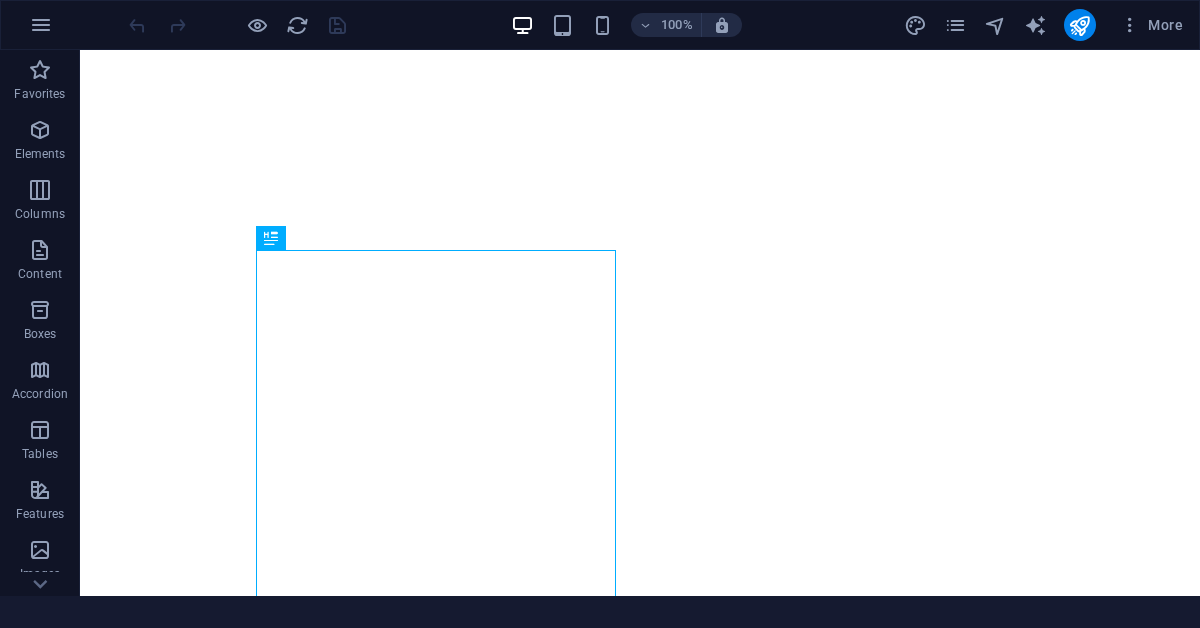 scroll, scrollTop: 0, scrollLeft: 0, axis: both 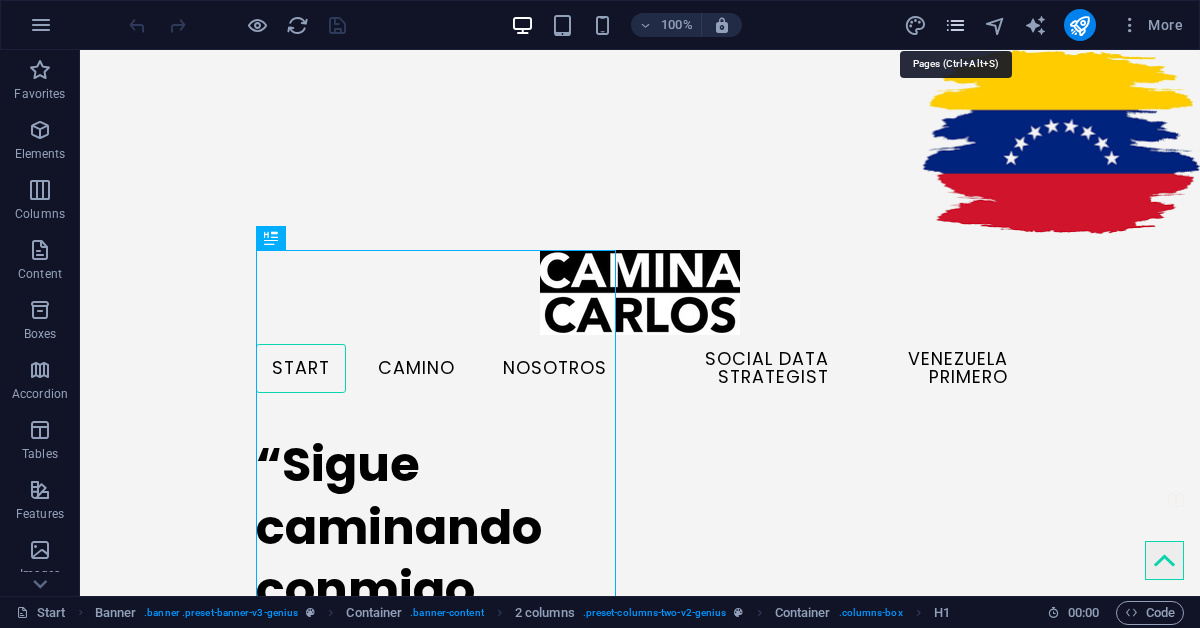 click at bounding box center [955, 25] 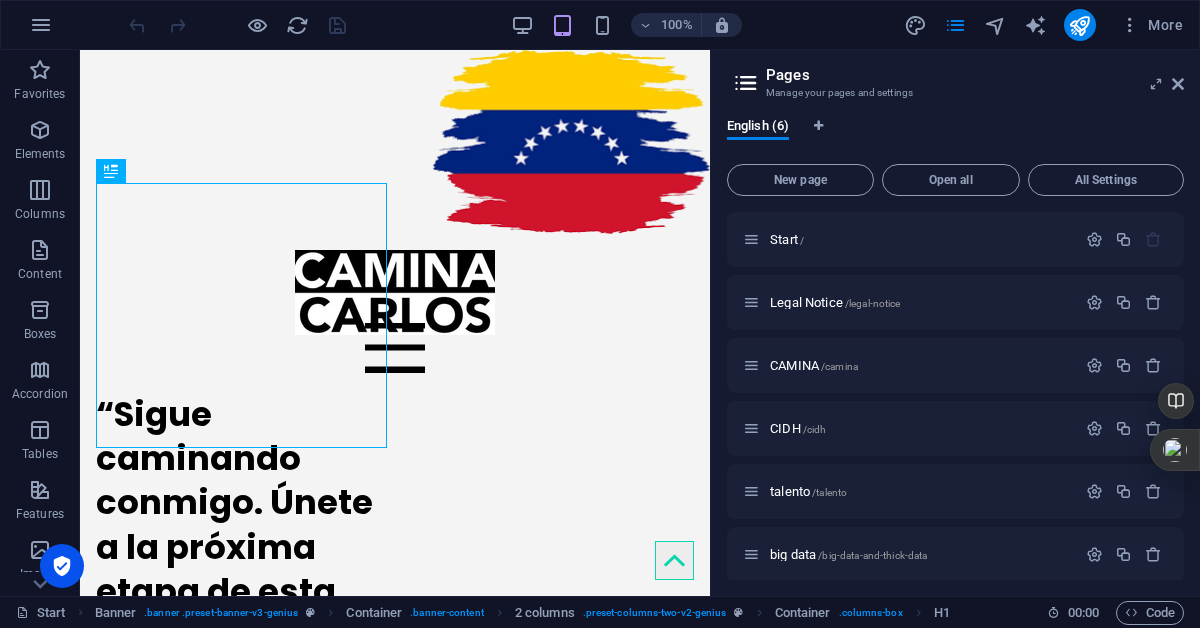 scroll, scrollTop: 10, scrollLeft: 0, axis: vertical 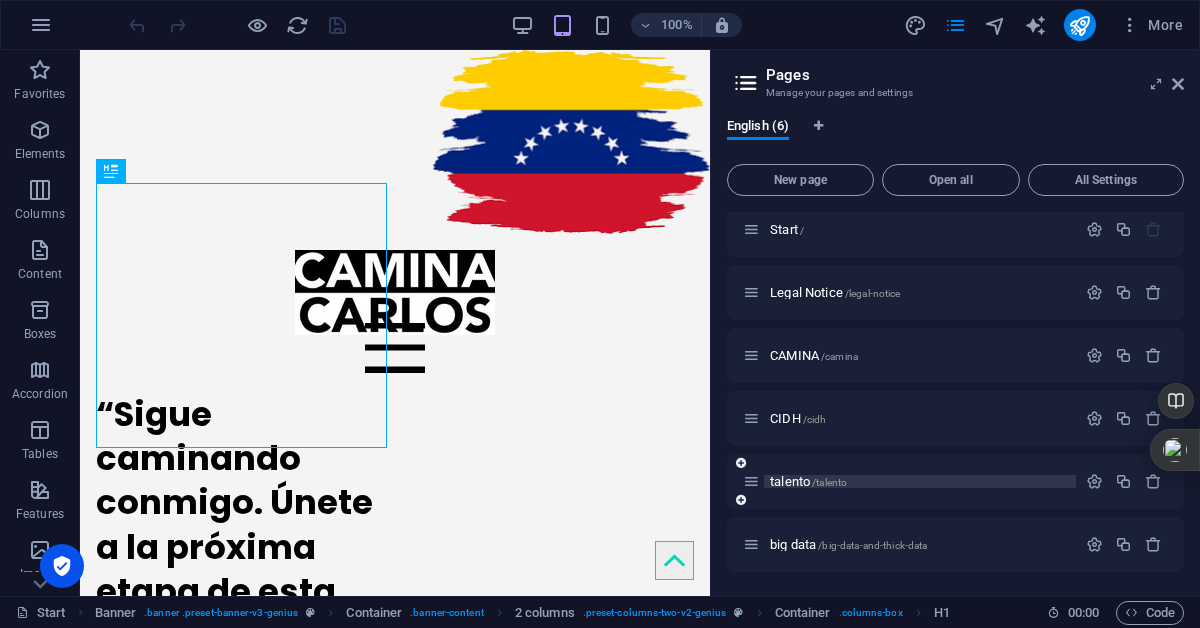 click on "talento /talento" at bounding box center [808, 481] 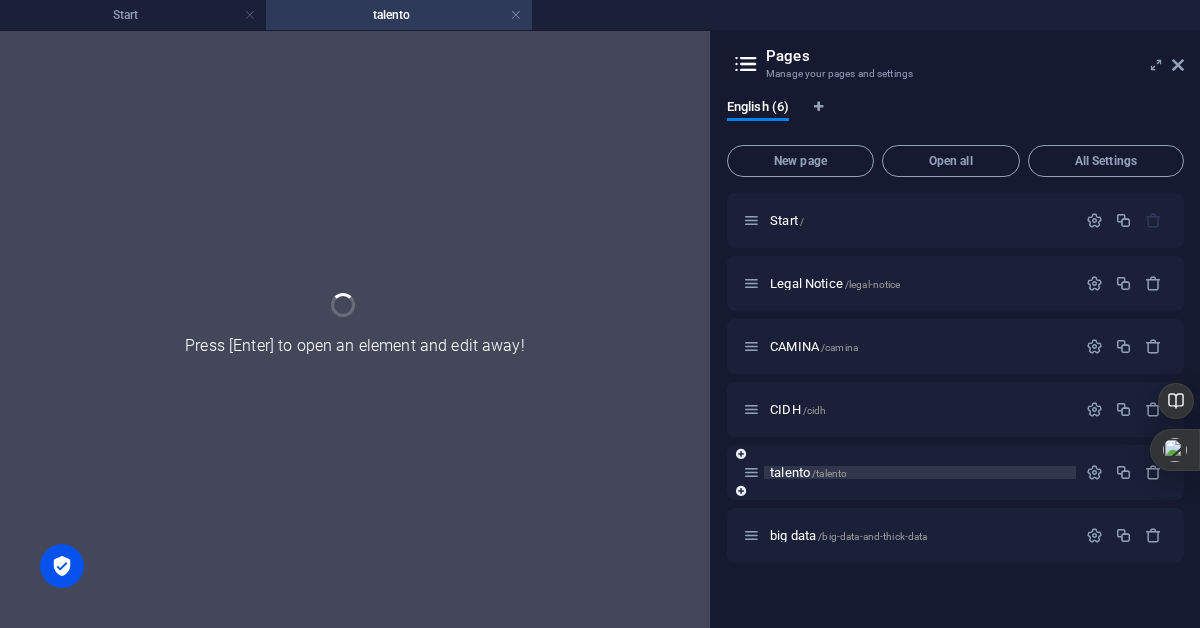 scroll, scrollTop: 0, scrollLeft: 0, axis: both 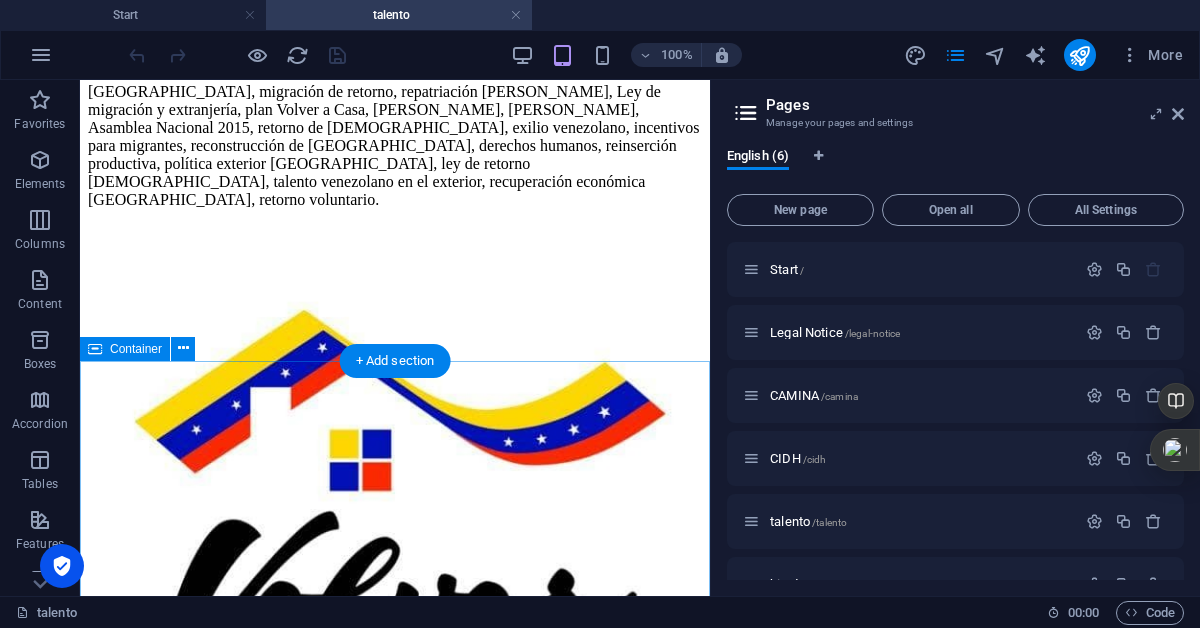 click on "Nuestras propuesta a los 9 millones de [DEMOGRAPHIC_DATA] por el mundo y los millones que viviendo en [GEOGRAPHIC_DATA] desean VOLVER A CASA... Condiciones bancarias sostenibles La ley impulsa la creación de nuevas empresas, generación de empleos y transferencia de conocimientos adquiridos fuera del país, todo con respaldo legal e institucional del Estado. OBJETIVOS CLAVE 1. Facilitar el retorno de [DEMOGRAPHIC_DATA] expatriados , garantizando condiciones dignas, oportunidades reales y seguridad jurídica para su reinserción. 2. Aprovechar el talento global venezolano , transformando la experiencia migratoria en emprendimientos sostenibles, productivos y generadores de empleo. 3.- Establecer un fondo de financiamiento mixto   (banca pública y privada) con condiciones de bajo riesgo, créditos accesibles y garantías bancarias flexibles. 4.- Fortalecer el aparato productivo nacional , sustituyendo importaciones, ampliando la oferta de bienes y servicios, e impulsando la exportación. PASOS FUNDAMENTALES CONCLUSIÓN   |" at bounding box center (395, 1675) 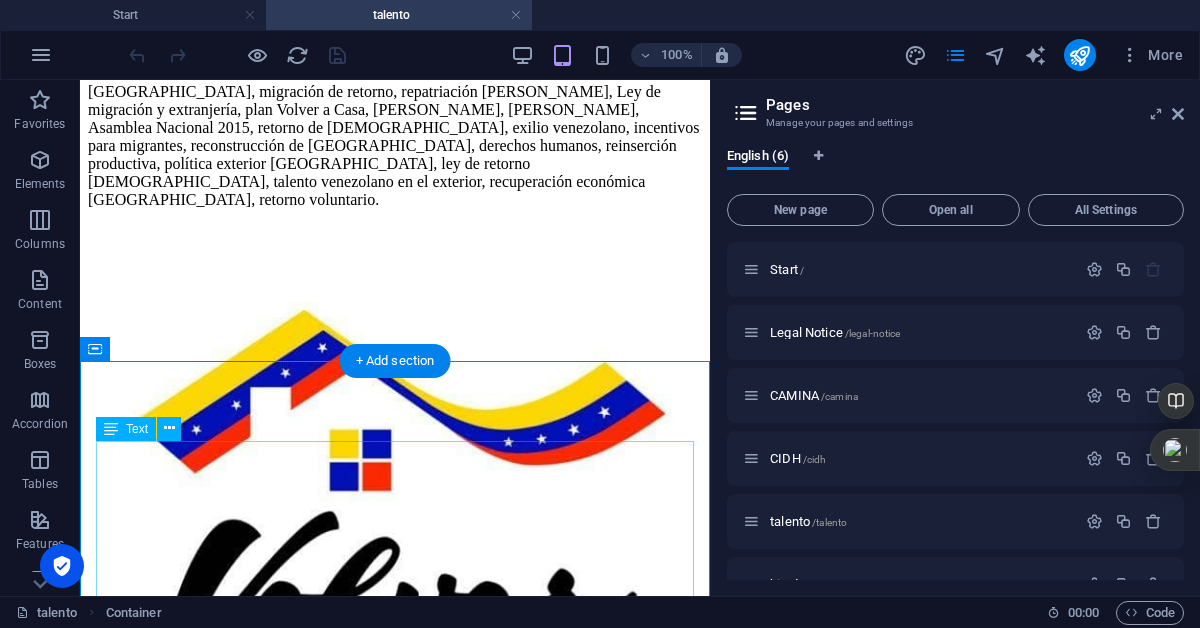 click on "Nuestras propuesta a los 9 millones de [DEMOGRAPHIC_DATA] por el mundo y los millones que viviendo en [GEOGRAPHIC_DATA] desean VOLVER A CASA... Condiciones bancarias sostenibles La ley impulsa la creación de nuevas empresas, generación de empleos y transferencia de conocimientos adquiridos fuera del país, todo con respaldo legal e institucional del Estado. OBJETIVOS CLAVE 1. Facilitar el retorno de [DEMOGRAPHIC_DATA] expatriados , garantizando condiciones dignas, oportunidades reales y seguridad jurídica para su reinserción. 2. Aprovechar el talento global venezolano , transformando la experiencia migratoria en emprendimientos sostenibles, productivos y generadores de empleo. 3.- Establecer un fondo de financiamiento mixto   (banca pública y privada) con condiciones de bajo riesgo, créditos accesibles y garantías bancarias flexibles. 4.- Fortalecer el aparato productivo nacional , sustituyendo importaciones, ampliando la oferta de bienes y servicios, e impulsando la exportación. PASOS FUNDAMENTALES CONCLUSIÓN   |" at bounding box center [395, 1675] 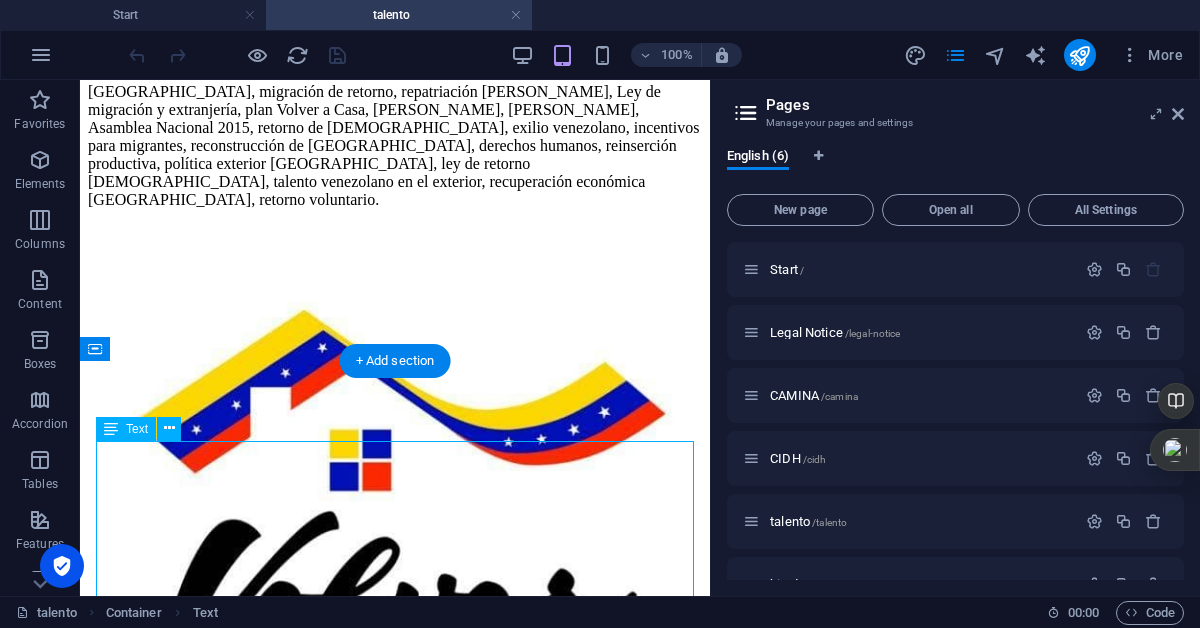 click on "Nuestras propuesta a los 9 millones de [DEMOGRAPHIC_DATA] por el mundo y los millones que viviendo en [GEOGRAPHIC_DATA] desean VOLVER A CASA... Condiciones bancarias sostenibles La ley impulsa la creación de nuevas empresas, generación de empleos y transferencia de conocimientos adquiridos fuera del país, todo con respaldo legal e institucional del Estado. OBJETIVOS CLAVE 1. Facilitar el retorno de [DEMOGRAPHIC_DATA] expatriados , garantizando condiciones dignas, oportunidades reales y seguridad jurídica para su reinserción. 2. Aprovechar el talento global venezolano , transformando la experiencia migratoria en emprendimientos sostenibles, productivos y generadores de empleo. 3.- Establecer un fondo de financiamiento mixto   (banca pública y privada) con condiciones de bajo riesgo, créditos accesibles y garantías bancarias flexibles. 4.- Fortalecer el aparato productivo nacional , sustituyendo importaciones, ampliando la oferta de bienes y servicios, e impulsando la exportación. PASOS FUNDAMENTALES CONCLUSIÓN   |" at bounding box center [395, 1675] 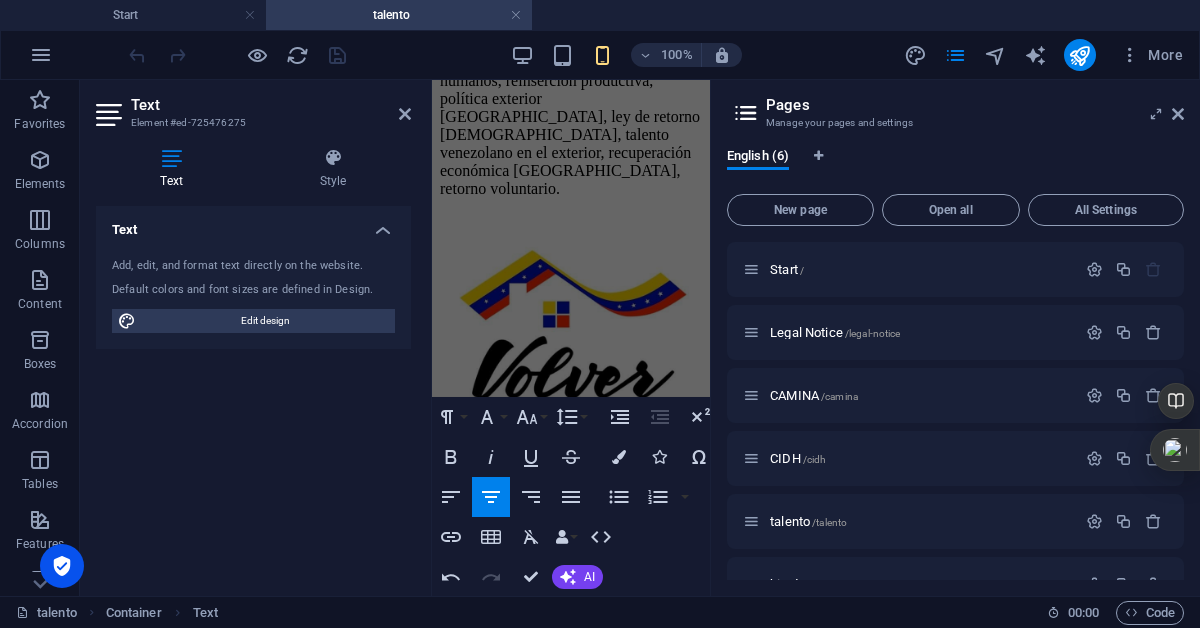 scroll, scrollTop: 645, scrollLeft: 0, axis: vertical 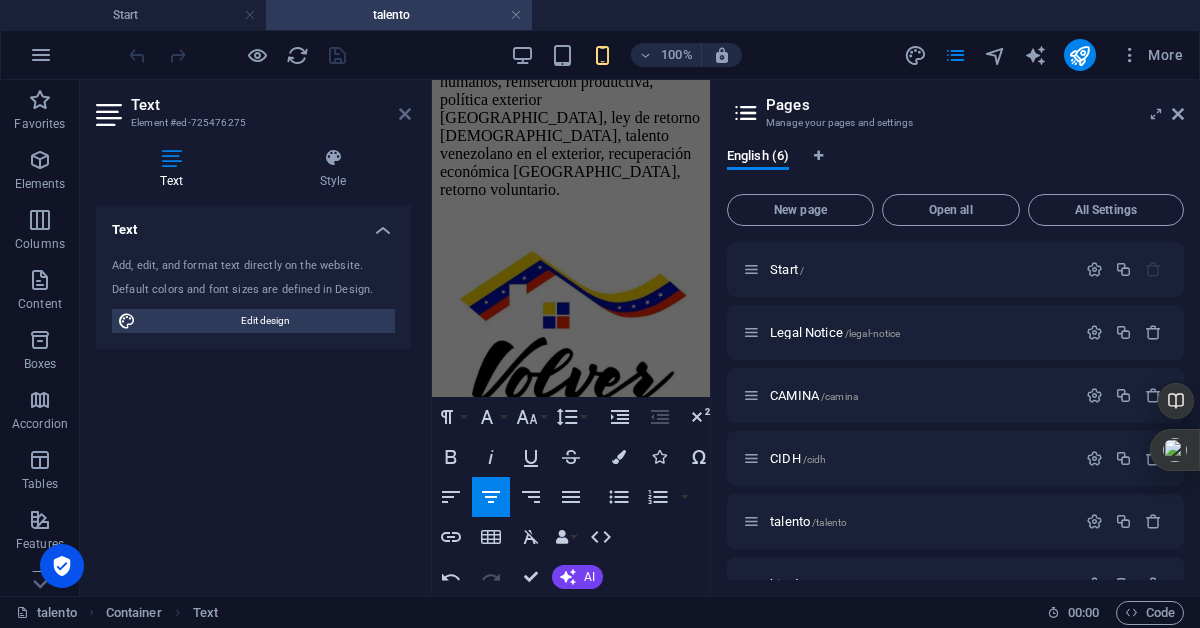 click at bounding box center (405, 114) 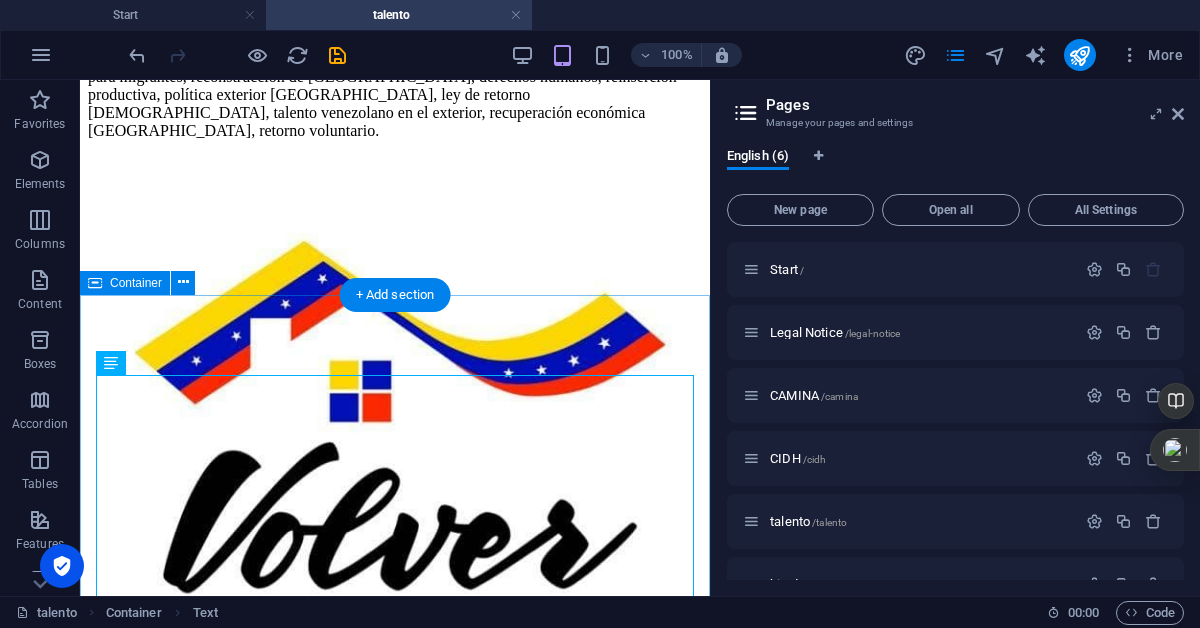 scroll, scrollTop: 463, scrollLeft: 0, axis: vertical 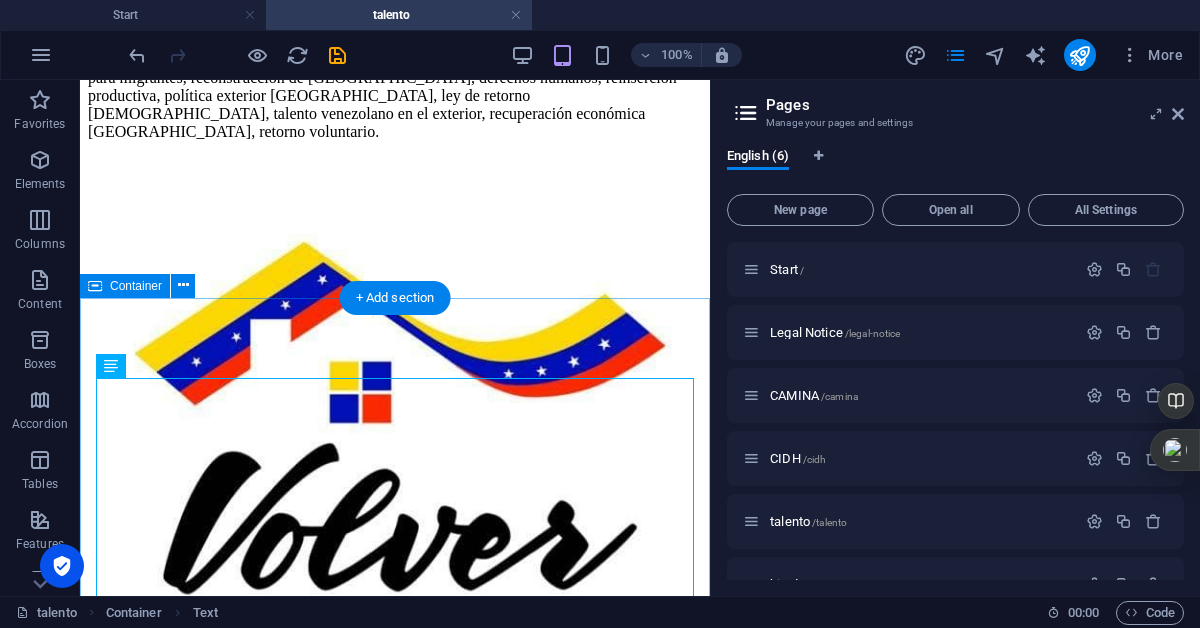 click on "Nuestras propuesta a los 9 millones de [DEMOGRAPHIC_DATA] por el mundo y los millones que viviendo en [GEOGRAPHIC_DATA] desean VOLVER A CASA... Condiciones bancarias sostenibles La ley impulsa la creación de nuevas empresas, generación de empleos y transferencia de conocimientos adquiridos fuera del país, todo con respaldo legal e institucional del Estado. OBJETIVOS CLAVE 1. Facilitar el retorno de [DEMOGRAPHIC_DATA] expatriados , garantizando condiciones dignas, oportunidades reales y seguridad jurídica para su reinserción. 2. Aprovechar el talento global venezolano , transformando la experiencia migratoria en emprendimientos sostenibles, productivos y generadores de empleo. 3.- Establecer un fondo de financiamiento mixto   (banca pública y privada) con condiciones de bajo riesgo, créditos accesibles y garantías bancarias flexibles. 4.- Fortalecer el aparato productivo nacional , sustituyendo importaciones, ampliando la oferta de bienes y servicios, e impulsando la exportación. PASOS FUNDAMENTALES CONCLUSIÓN   |" at bounding box center (395, 1523) 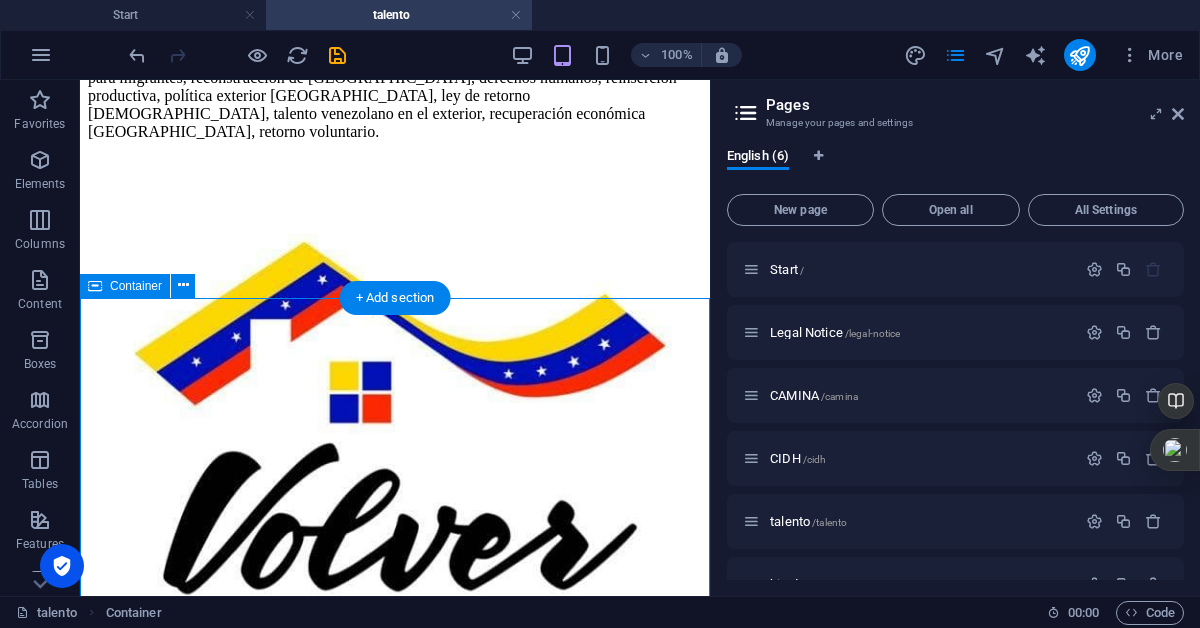 click on "Nuestras propuesta a los 9 millones de [DEMOGRAPHIC_DATA] por el mundo y los millones que viviendo en [GEOGRAPHIC_DATA] desean VOLVER A CASA... Condiciones bancarias sostenibles La ley impulsa la creación de nuevas empresas, generación de empleos y transferencia de conocimientos adquiridos fuera del país, todo con respaldo legal e institucional del Estado. OBJETIVOS CLAVE 1. Facilitar el retorno de [DEMOGRAPHIC_DATA] expatriados , garantizando condiciones dignas, oportunidades reales y seguridad jurídica para su reinserción. 2. Aprovechar el talento global venezolano , transformando la experiencia migratoria en emprendimientos sostenibles, productivos y generadores de empleo. 3.- Establecer un fondo de financiamiento mixto   (banca pública y privada) con condiciones de bajo riesgo, créditos accesibles y garantías bancarias flexibles. 4.- Fortalecer el aparato productivo nacional , sustituyendo importaciones, ampliando la oferta de bienes y servicios, e impulsando la exportación. PASOS FUNDAMENTALES CONCLUSIÓN   |" at bounding box center [395, 1523] 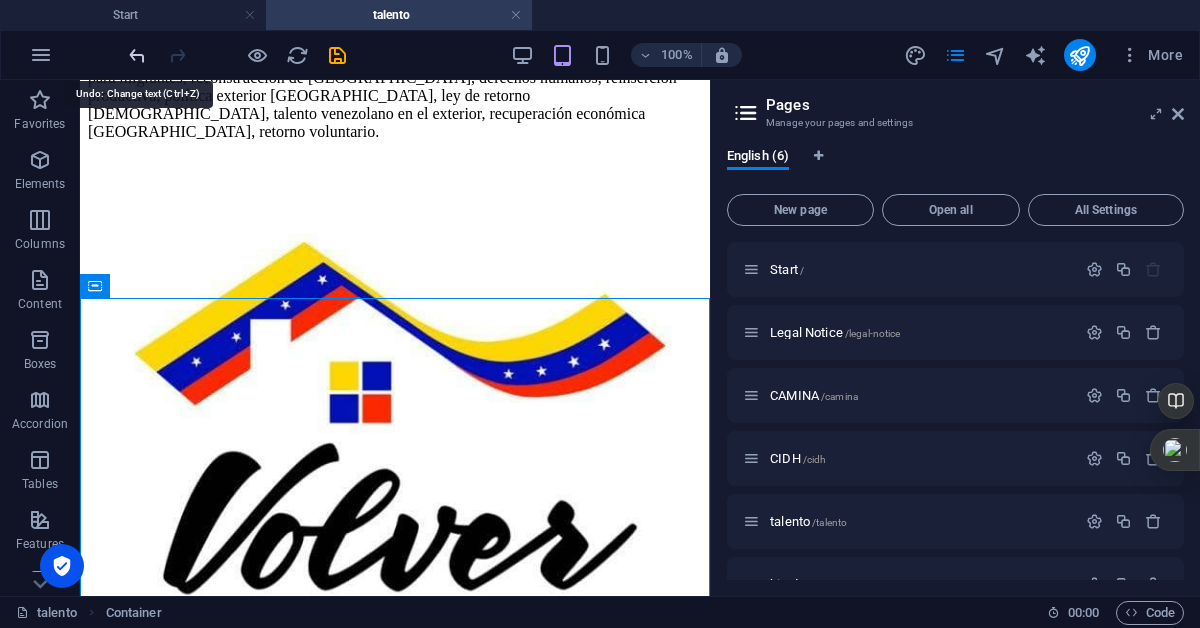 click at bounding box center (137, 55) 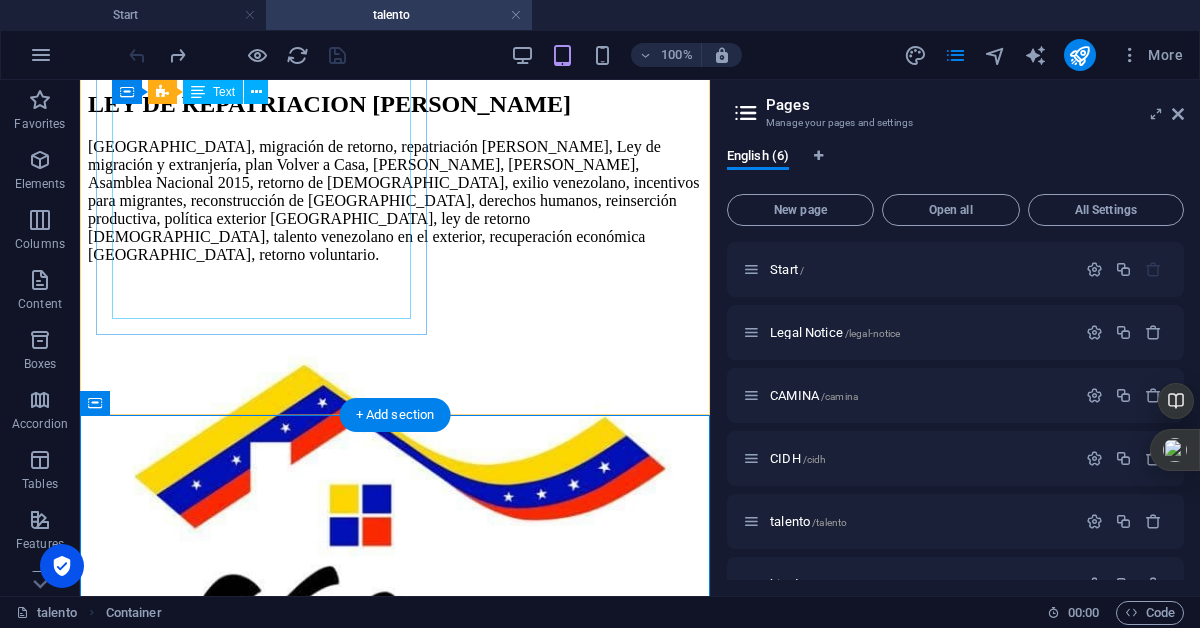 scroll, scrollTop: 346, scrollLeft: 0, axis: vertical 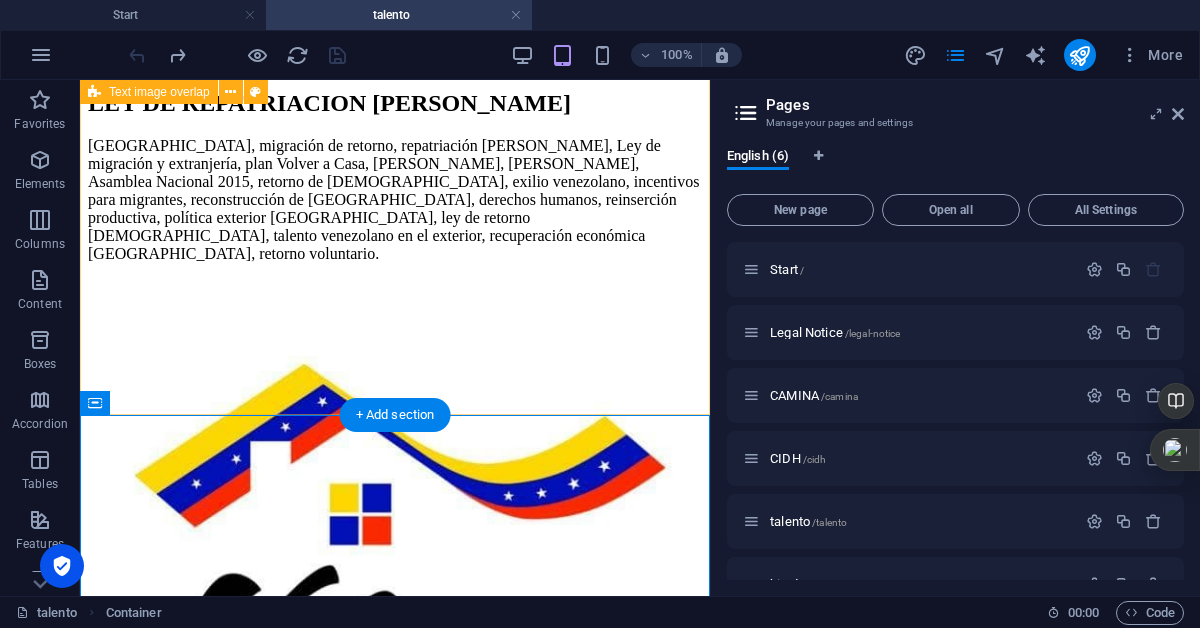 click on "LEY DE REPATRIACION [PERSON_NAME] Venezuela, migración de retorno, repatriación [PERSON_NAME], Ley de migración y extranjería, plan Volver a Casa, [PERSON_NAME], [PERSON_NAME], Asamblea Nacional 2015, retorno de [DEMOGRAPHIC_DATA], exilio venezolano, incentivos para migrantes, reconstrucción de [GEOGRAPHIC_DATA], derechos humanos, reinserción productiva, política exterior [GEOGRAPHIC_DATA], ley de retorno [DEMOGRAPHIC_DATA], talento venezolano en el exterior, recuperación económica [GEOGRAPHIC_DATA], retorno voluntario." at bounding box center (395, 483) 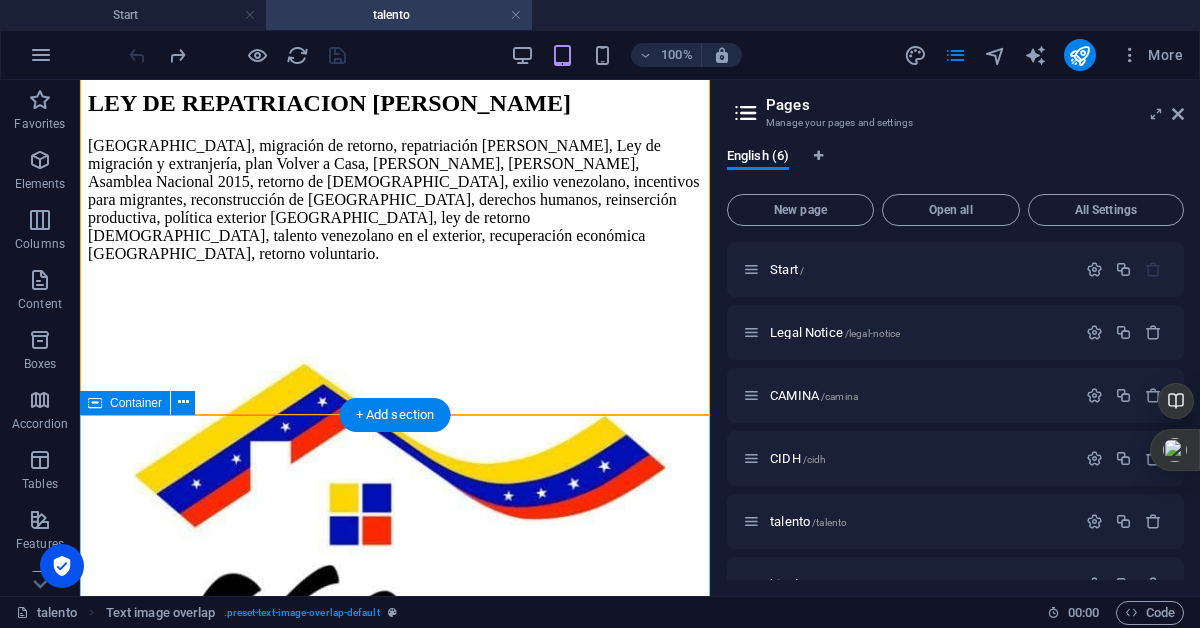 click on "Nuestras propuesta a los 9 millones de [DEMOGRAPHIC_DATA] por el mundo y los millones que viviendo en [GEOGRAPHIC_DATA] desean VOLVER A CASA... Condiciones bancarias sostenibles La ley impulsa la creación de nuevas empresas, generación de empleos y transferencia de conocimientos adquiridos fuera del país, todo con respaldo legal e institucional del Estado. OBJETIVOS CLAVE 1. Facilitar el retorno de [DEMOGRAPHIC_DATA] expatriados , garantizando condiciones dignas, oportunidades reales y seguridad jurídica para su reinserción. 2. Aprovechar el talento global venezolano , transformando la experiencia migratoria en emprendimientos sostenibles, productivos y generadores de empleo. 3.- Establecer un fondo de financiamiento mixto   (banca pública y privada) con condiciones de bajo riesgo, créditos accesibles y garantías bancarias flexibles. 4.- Fortalecer el aparato productivo nacional , sustituyendo importaciones, ampliando la oferta de bienes y servicios, e impulsando la exportación. PASOS FUNDAMENTALES CONCLUSIÓN   |" at bounding box center [395, 1729] 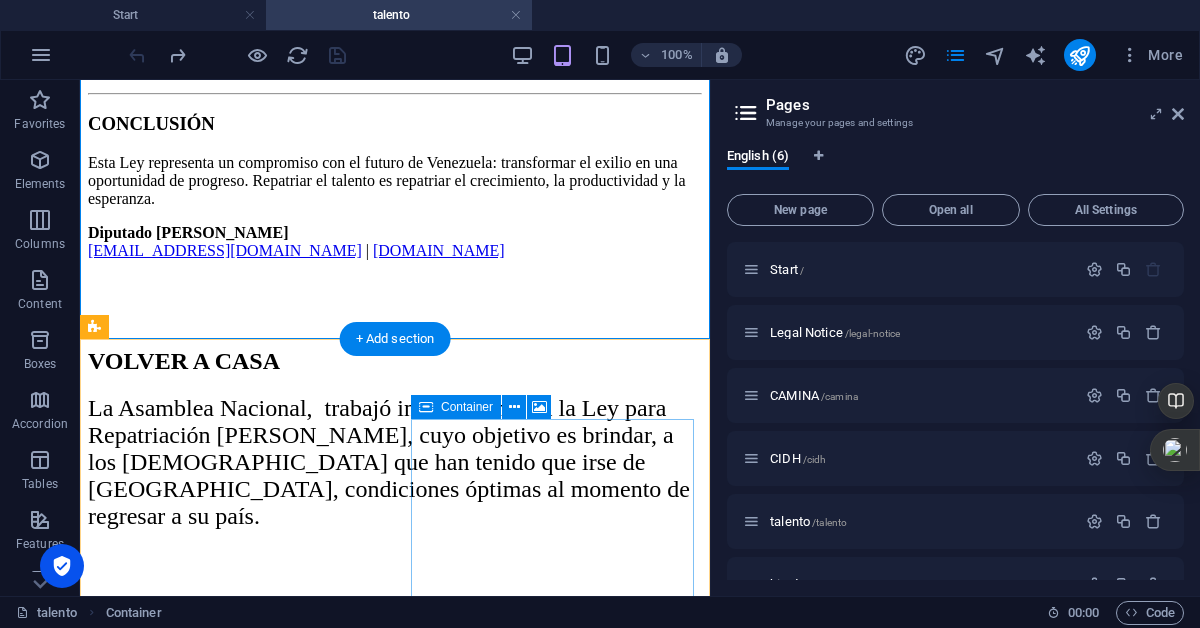 scroll, scrollTop: 2537, scrollLeft: 0, axis: vertical 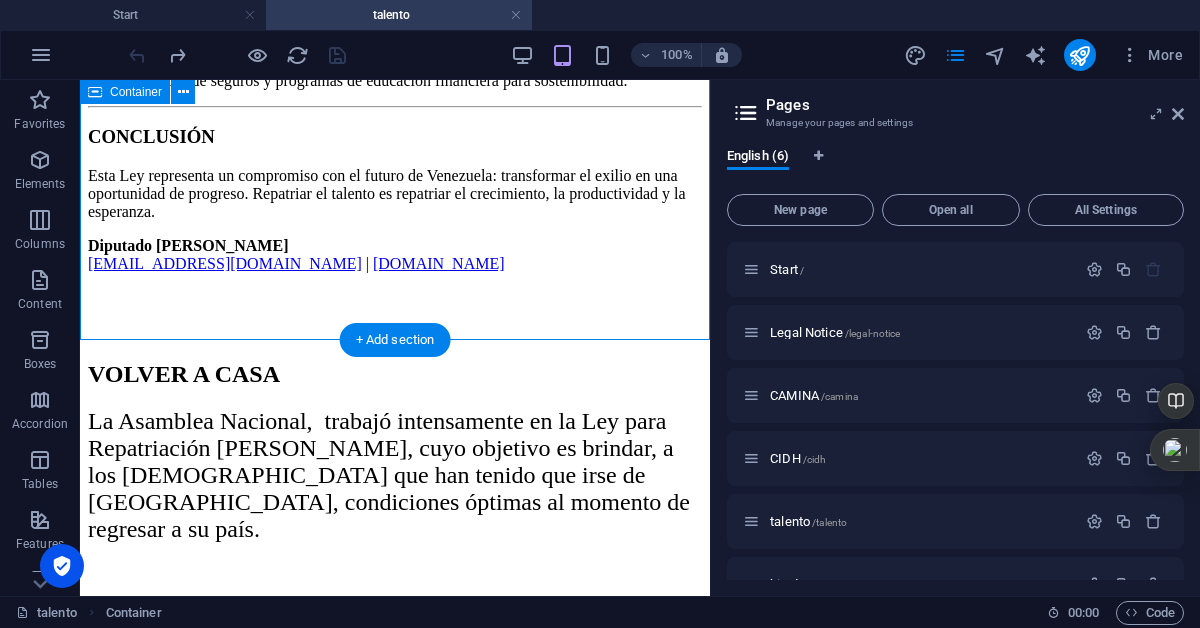 click on "Nuestras propuesta a los 9 millones de [DEMOGRAPHIC_DATA] por el mundo y los millones que viviendo en [GEOGRAPHIC_DATA] desean VOLVER A CASA... Condiciones bancarias sostenibles La ley impulsa la creación de nuevas empresas, generación de empleos y transferencia de conocimientos adquiridos fuera del país, todo con respaldo legal e institucional del Estado. OBJETIVOS CLAVE 1. Facilitar el retorno de [DEMOGRAPHIC_DATA] expatriados , garantizando condiciones dignas, oportunidades reales y seguridad jurídica para su reinserción. 2. Aprovechar el talento global venezolano , transformando la experiencia migratoria en emprendimientos sostenibles, productivos y generadores de empleo. 3.- Establecer un fondo de financiamiento mixto   (banca pública y privada) con condiciones de bajo riesgo, créditos accesibles y garantías bancarias flexibles. 4.- Fortalecer el aparato productivo nacional , sustituyendo importaciones, ampliando la oferta de bienes y servicios, e impulsando la exportación. PASOS FUNDAMENTALES CONCLUSIÓN   |" at bounding box center [395, -462] 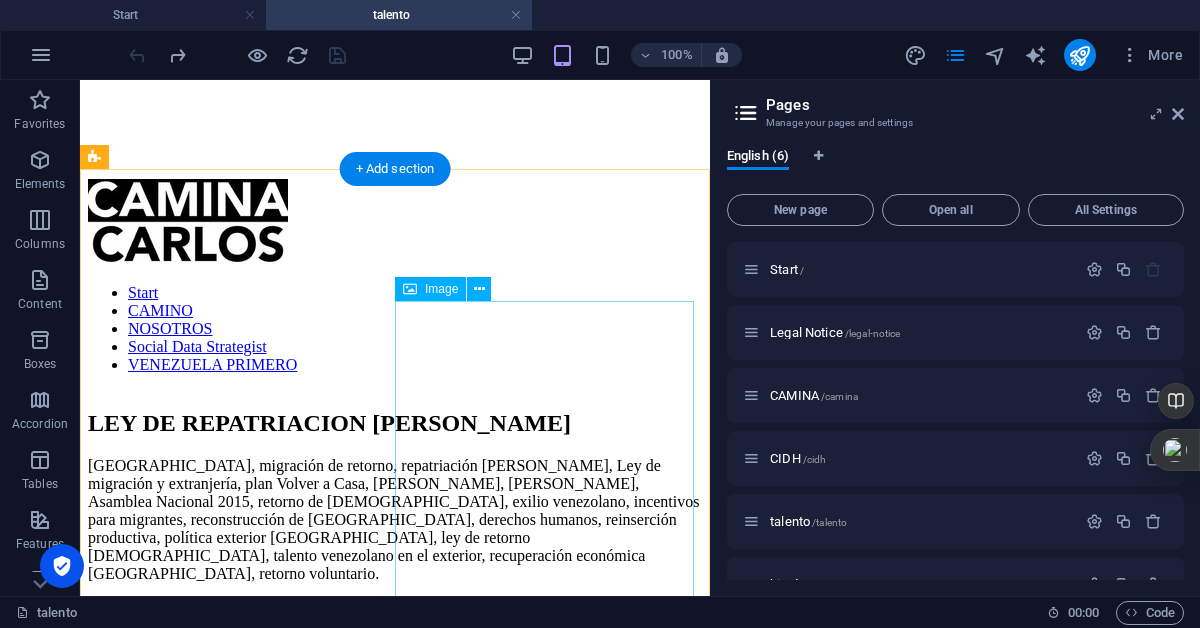 scroll, scrollTop: 28, scrollLeft: 0, axis: vertical 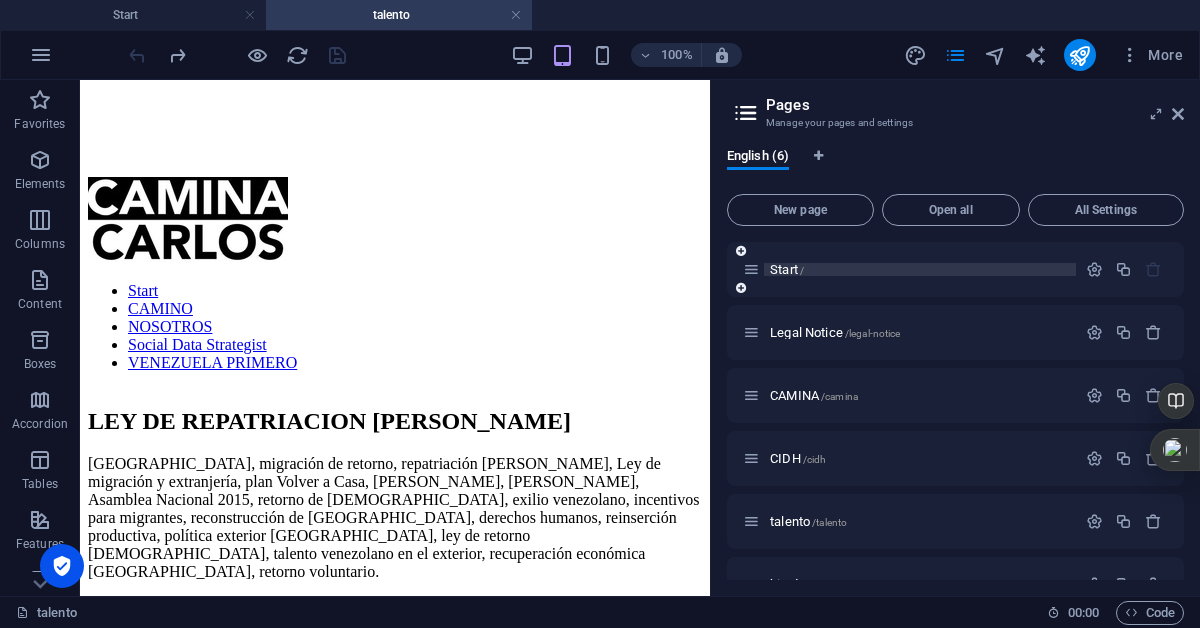 click on "Start /" at bounding box center (787, 269) 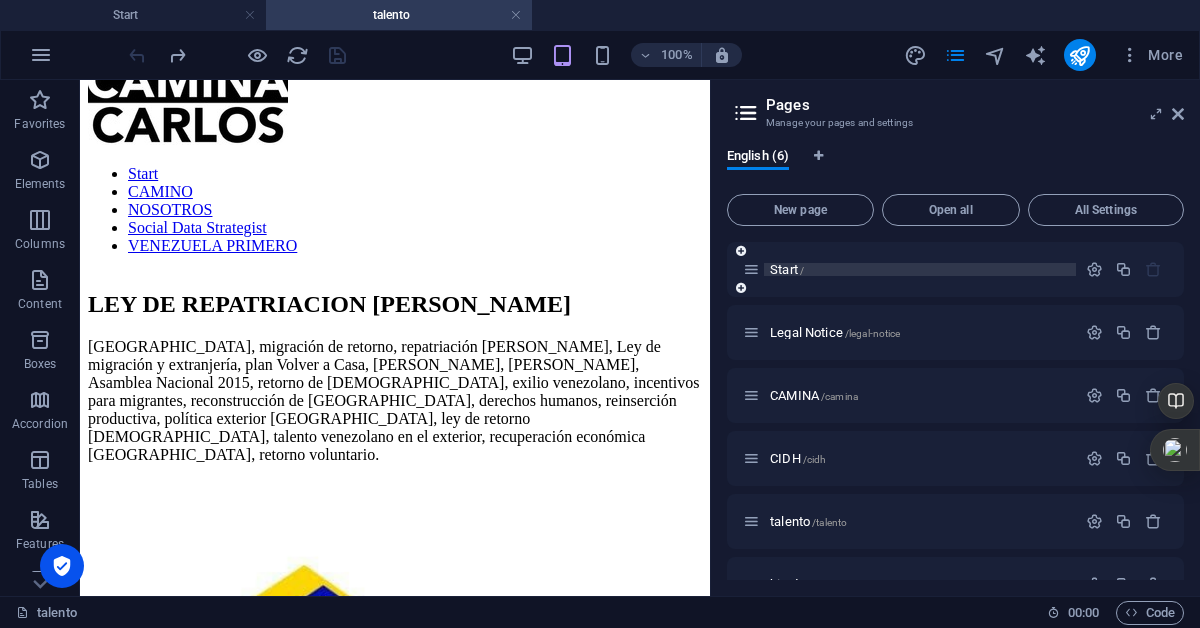 click on "Start /" at bounding box center (787, 269) 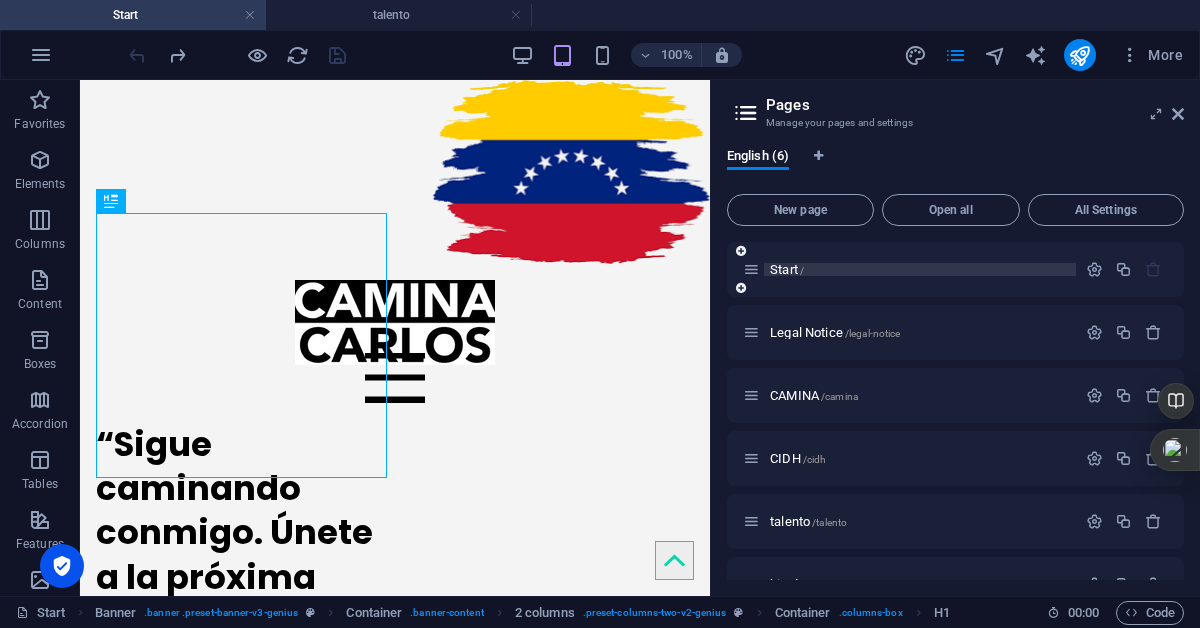 scroll, scrollTop: 0, scrollLeft: 0, axis: both 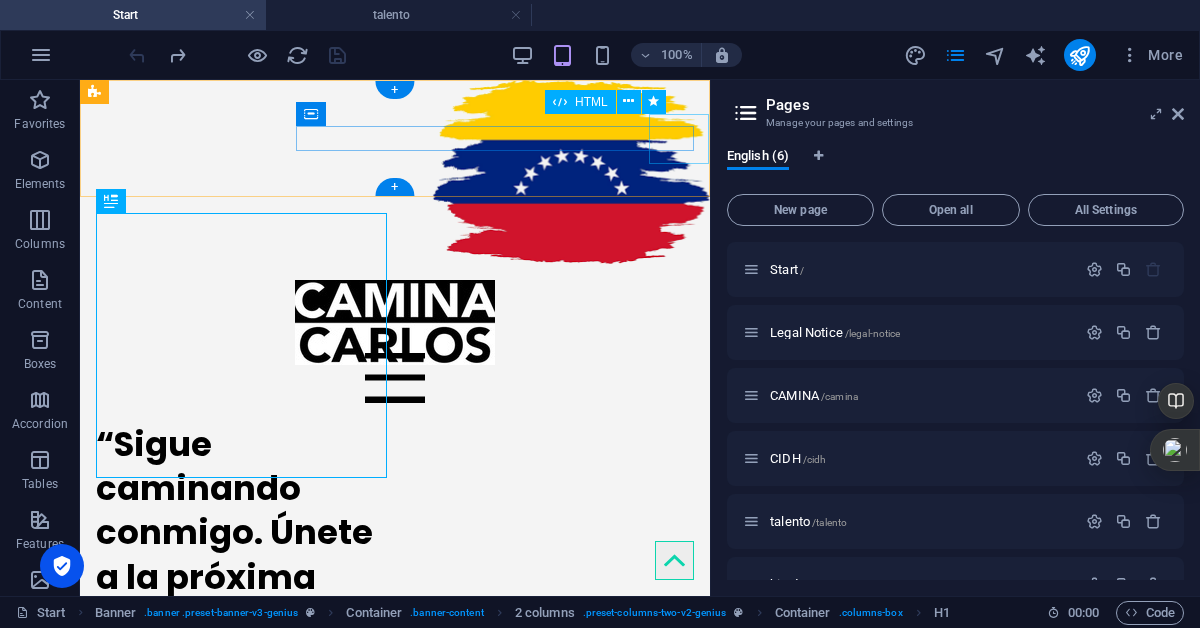 click at bounding box center [395, 378] 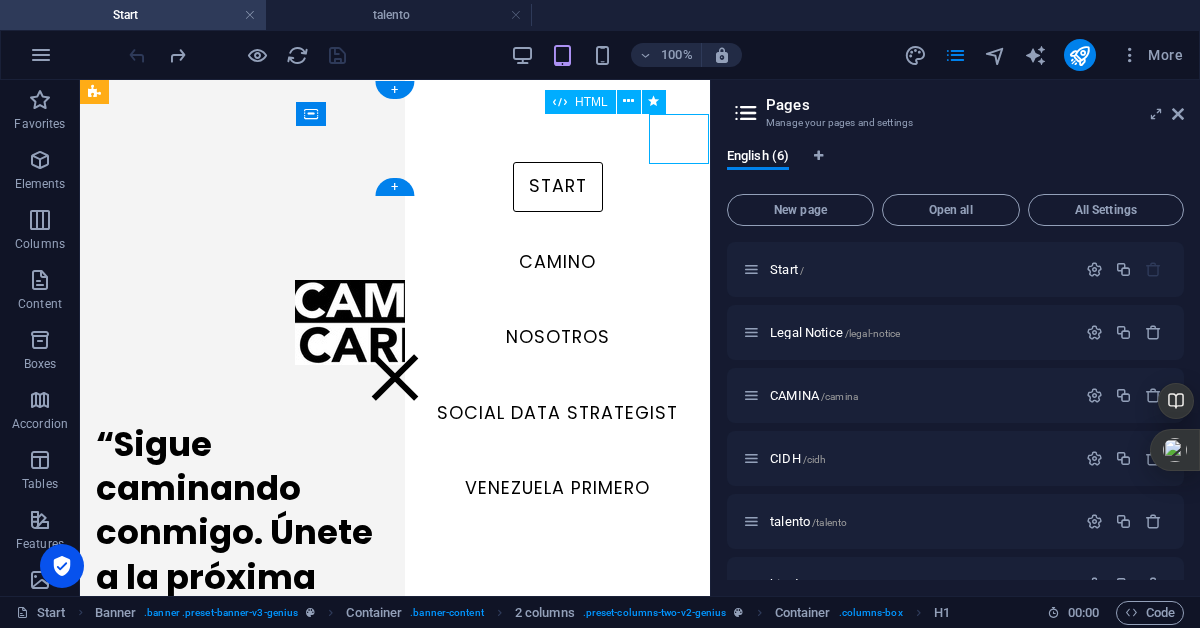 click at bounding box center [395, 378] 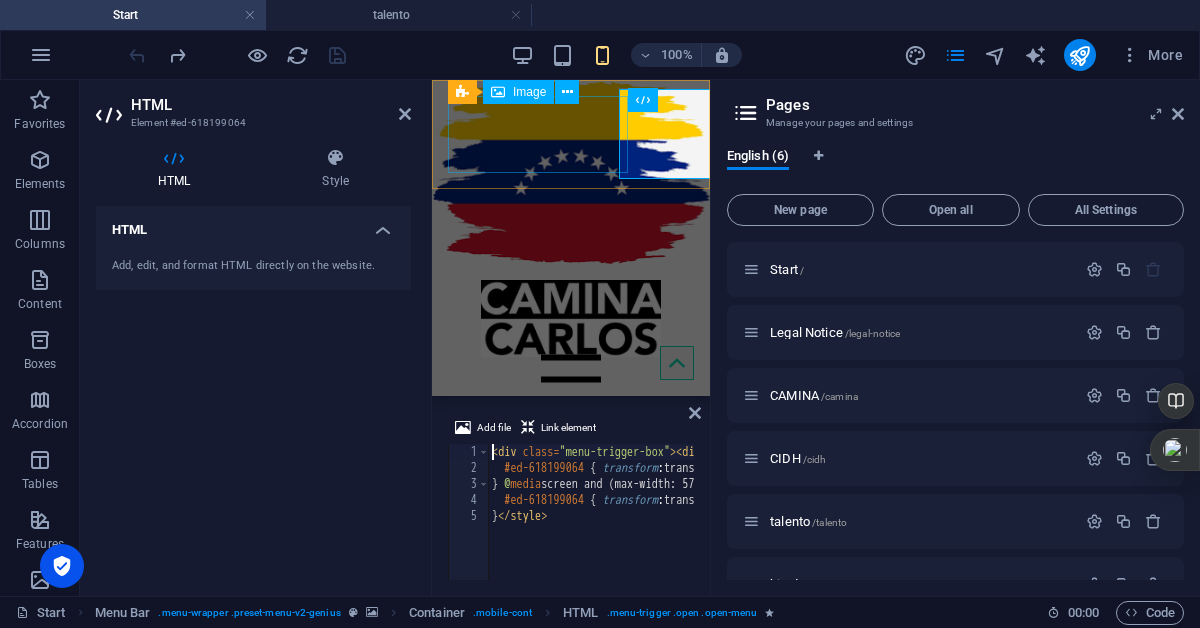 click at bounding box center [571, 318] 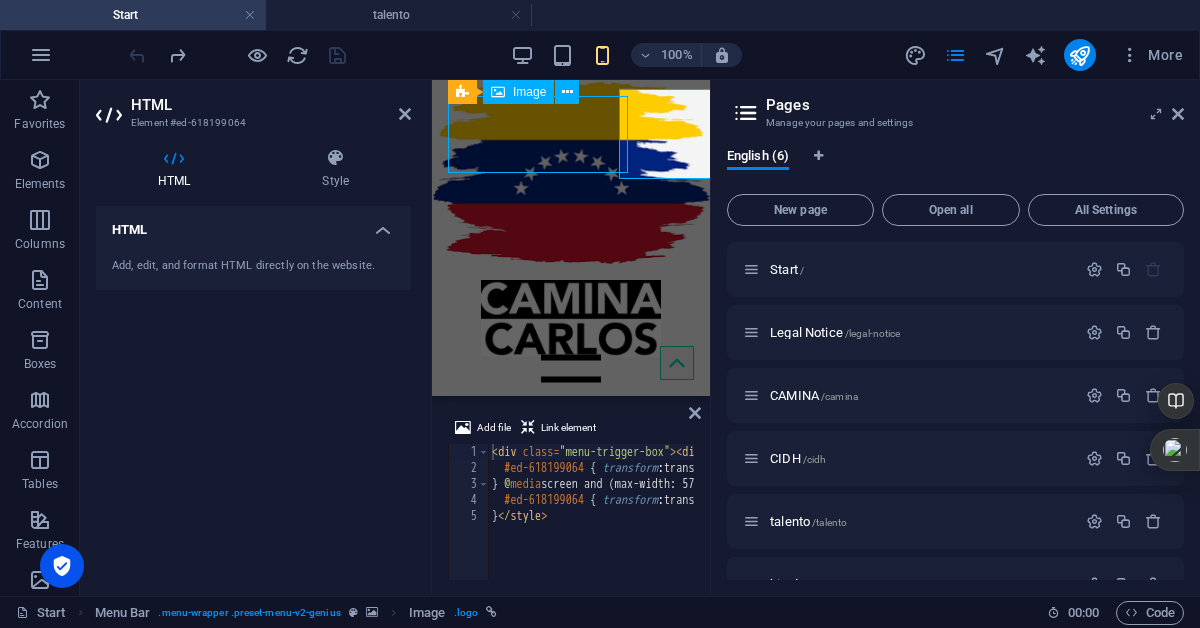 click at bounding box center (571, 318) 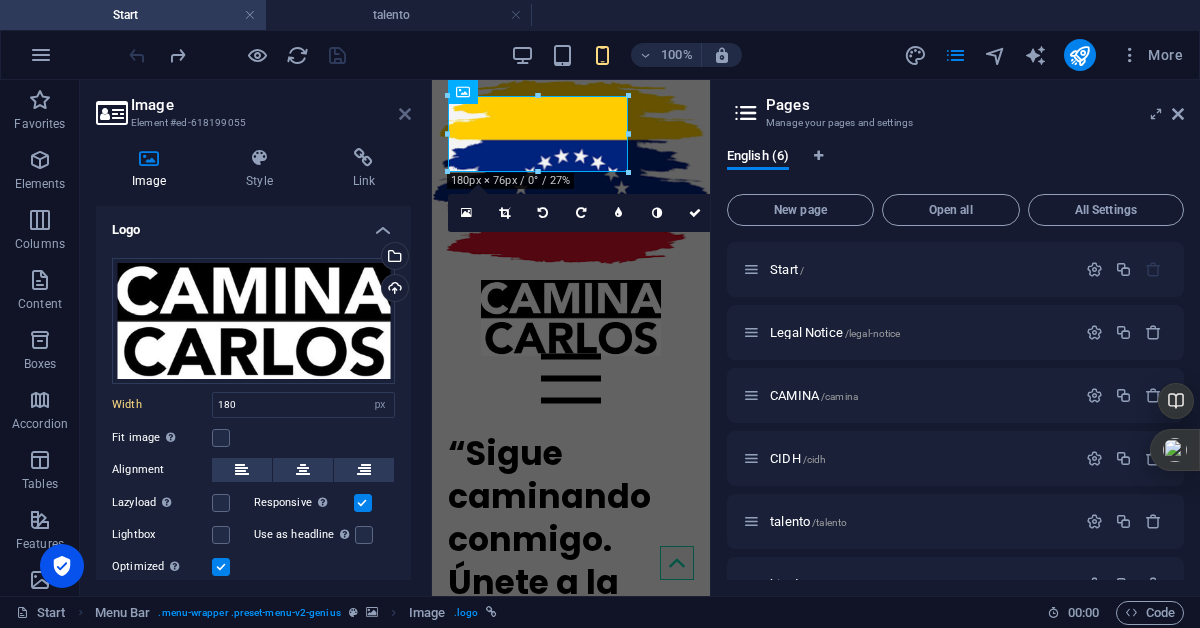 click at bounding box center (405, 114) 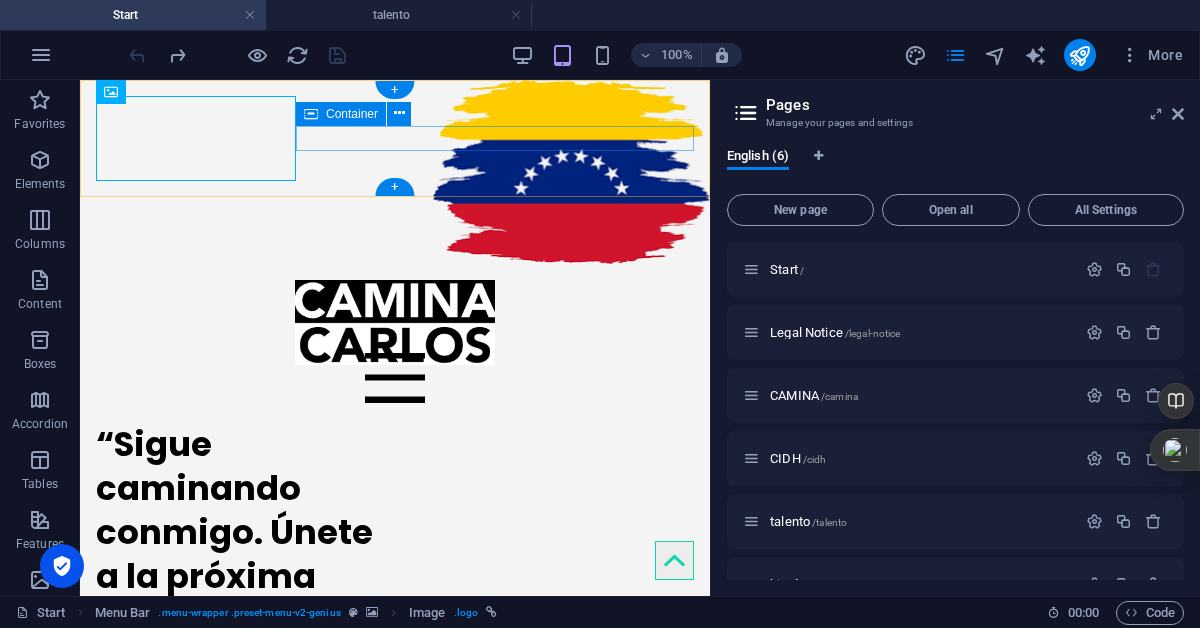 click at bounding box center [395, 377] 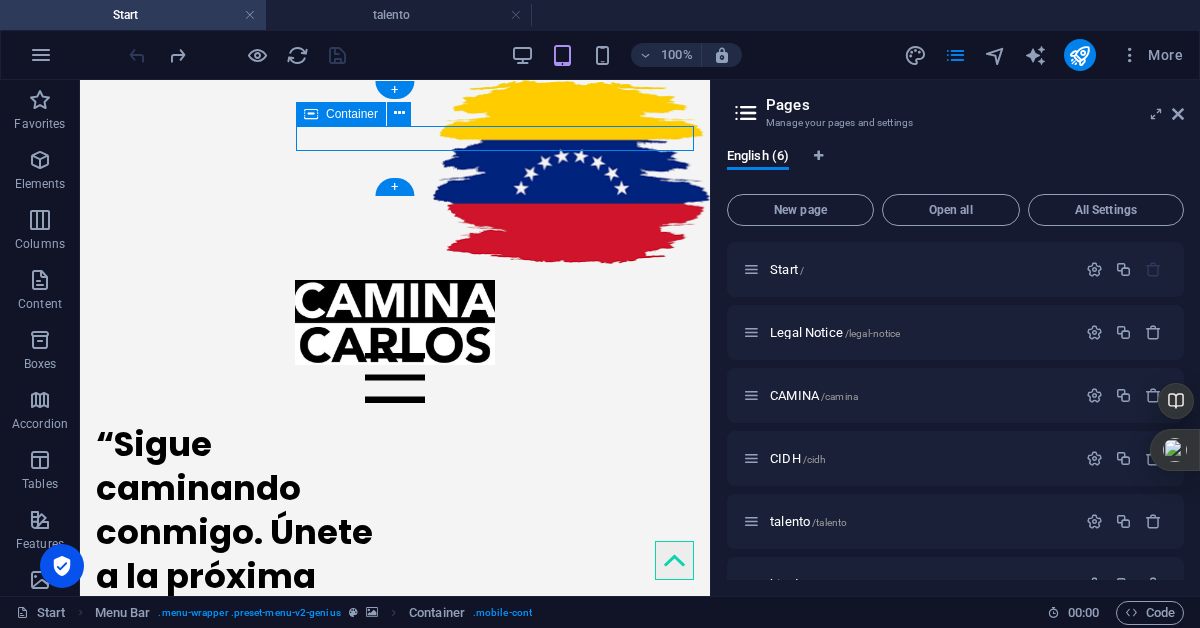 click at bounding box center (395, 377) 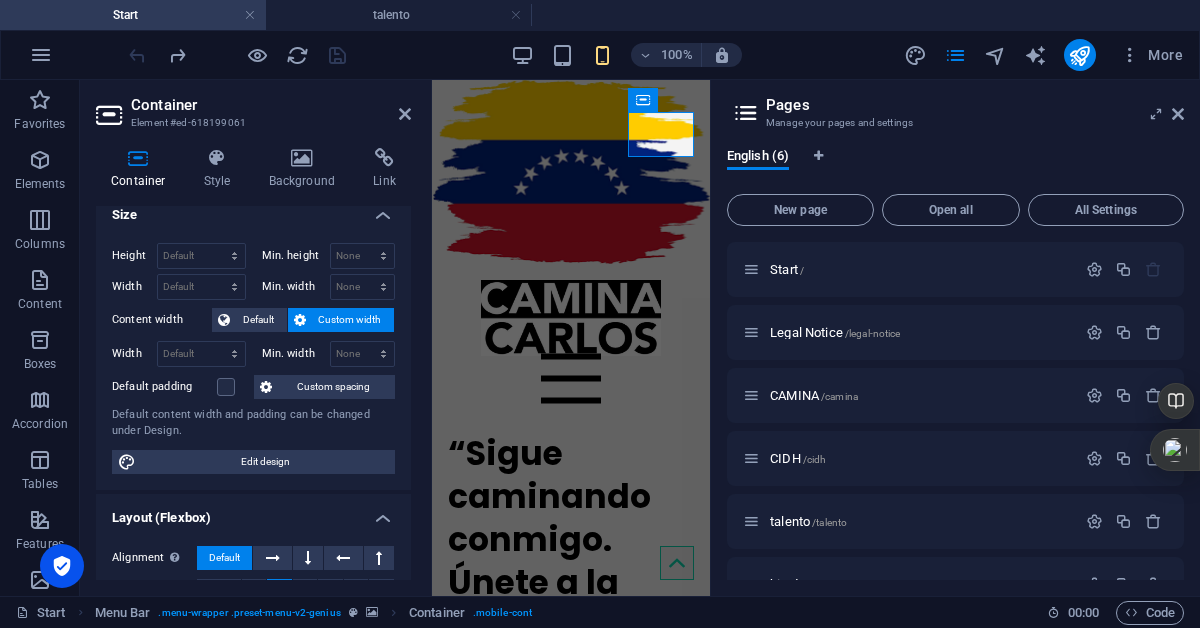 scroll, scrollTop: 0, scrollLeft: 0, axis: both 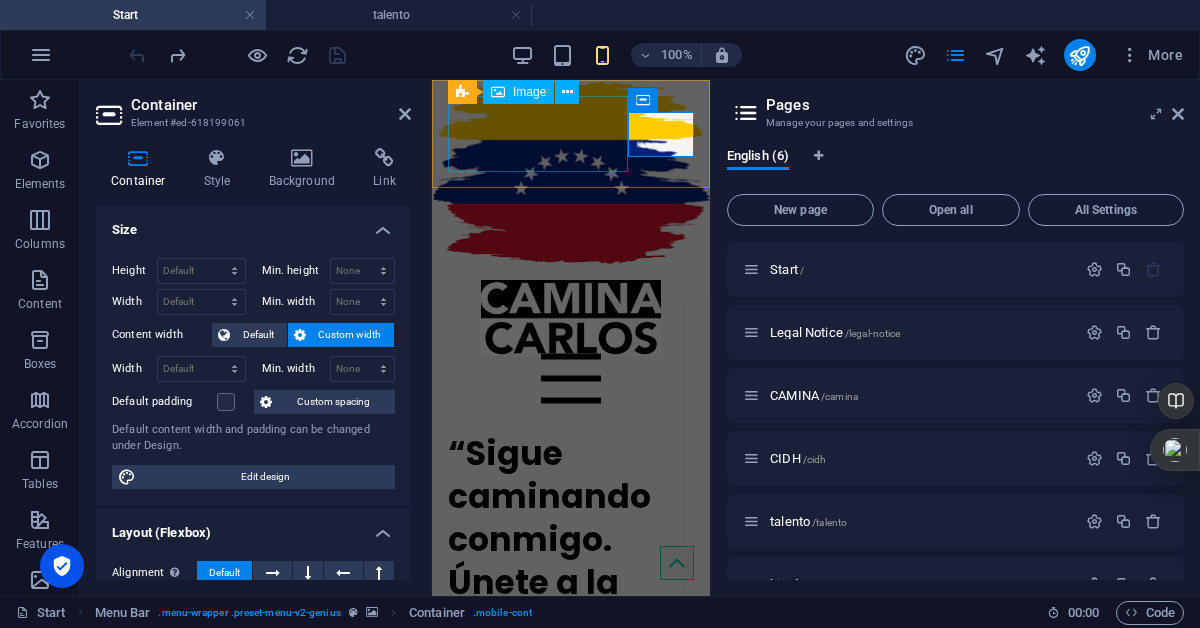 click at bounding box center (571, 318) 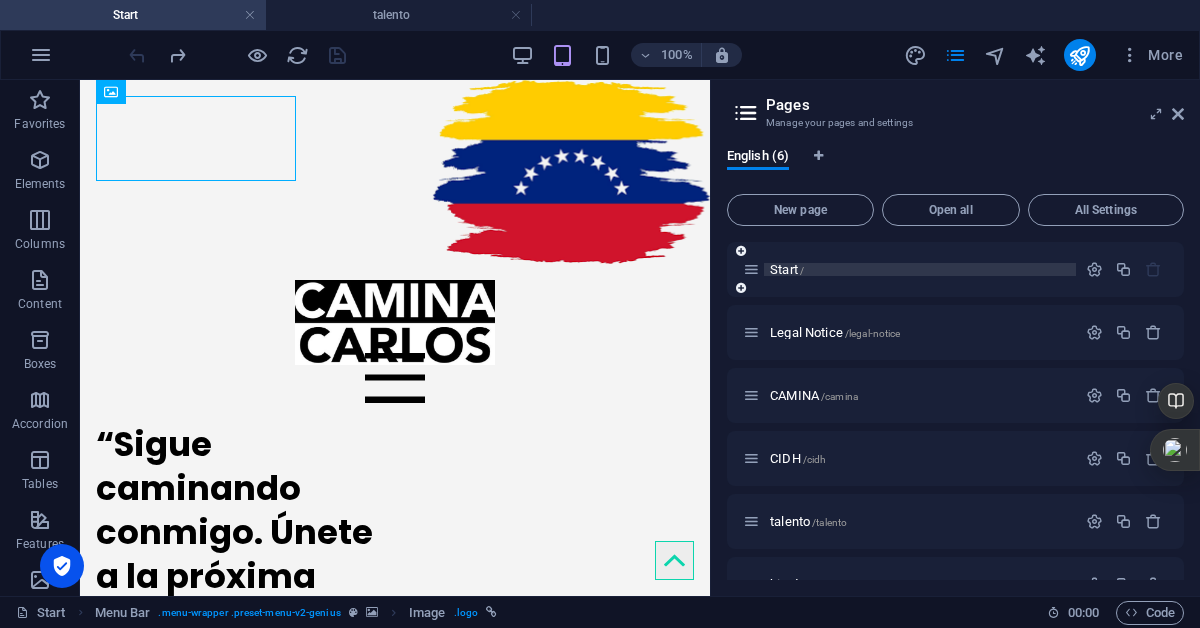 click on "Start /" at bounding box center (787, 269) 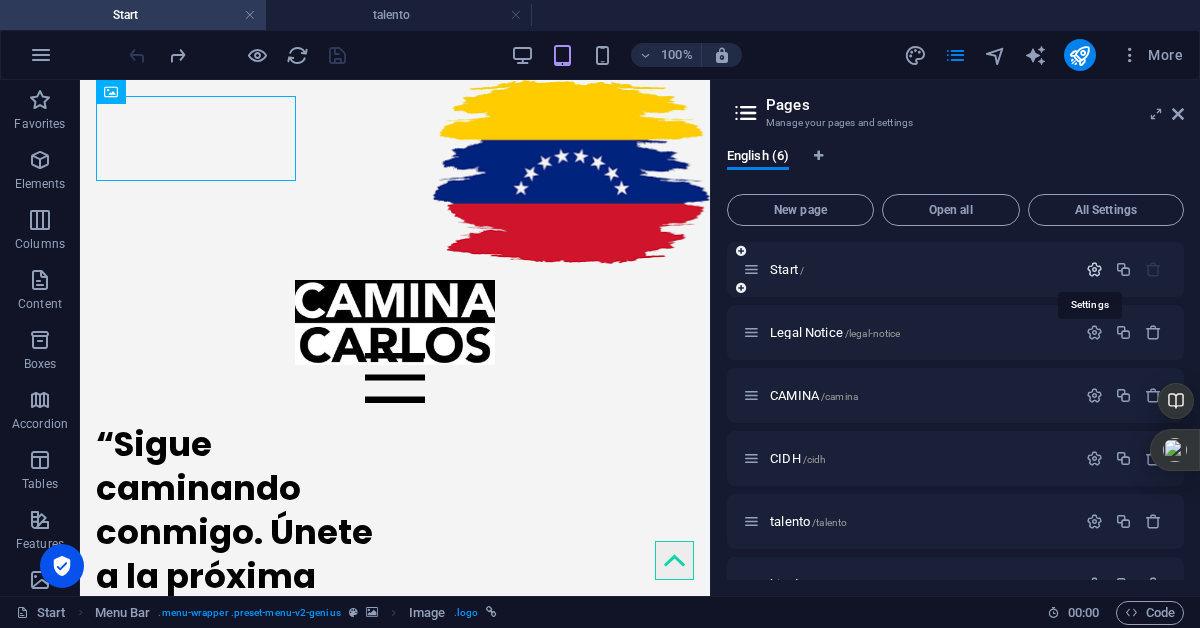 click at bounding box center (1094, 269) 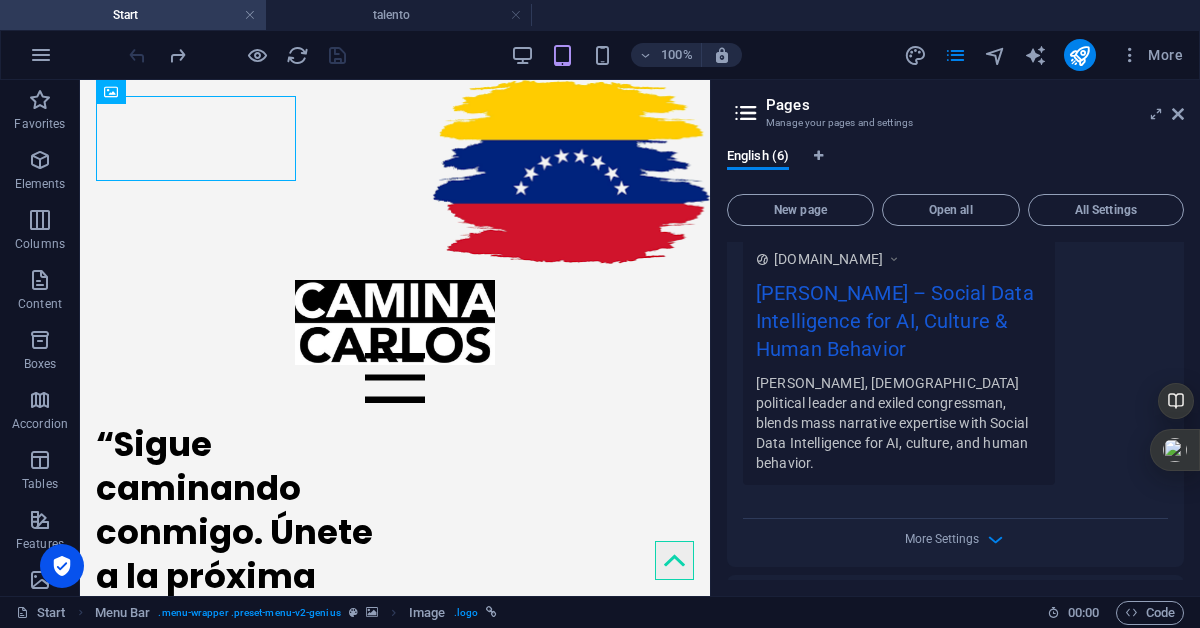 scroll, scrollTop: 392, scrollLeft: 0, axis: vertical 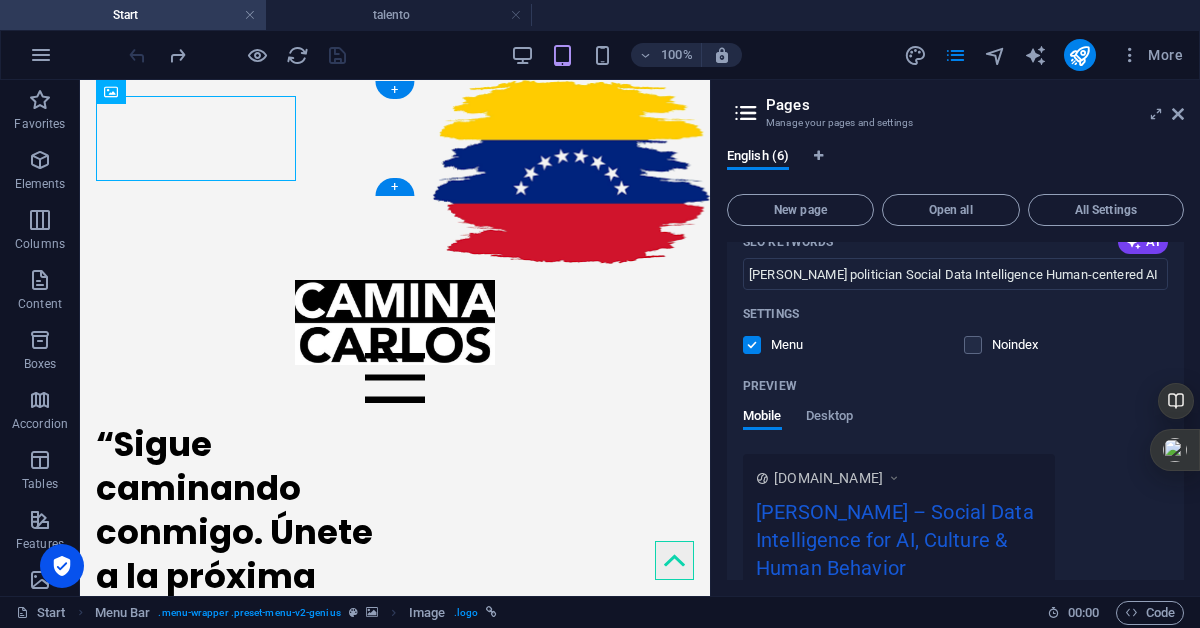 click at bounding box center [395, 172] 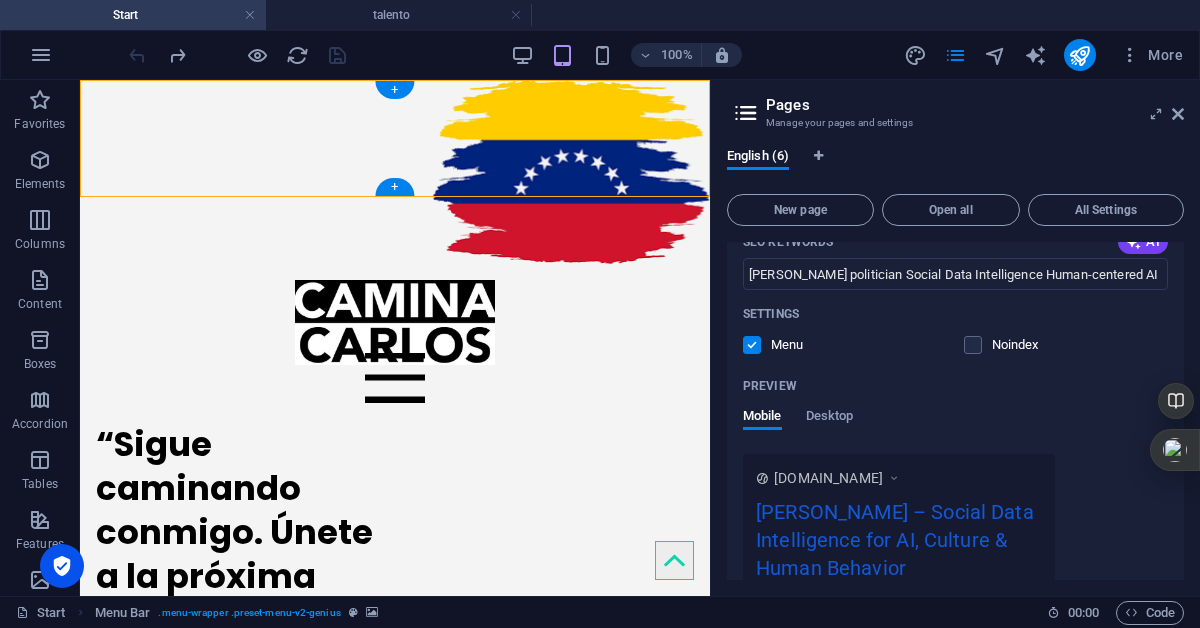 click at bounding box center (395, 172) 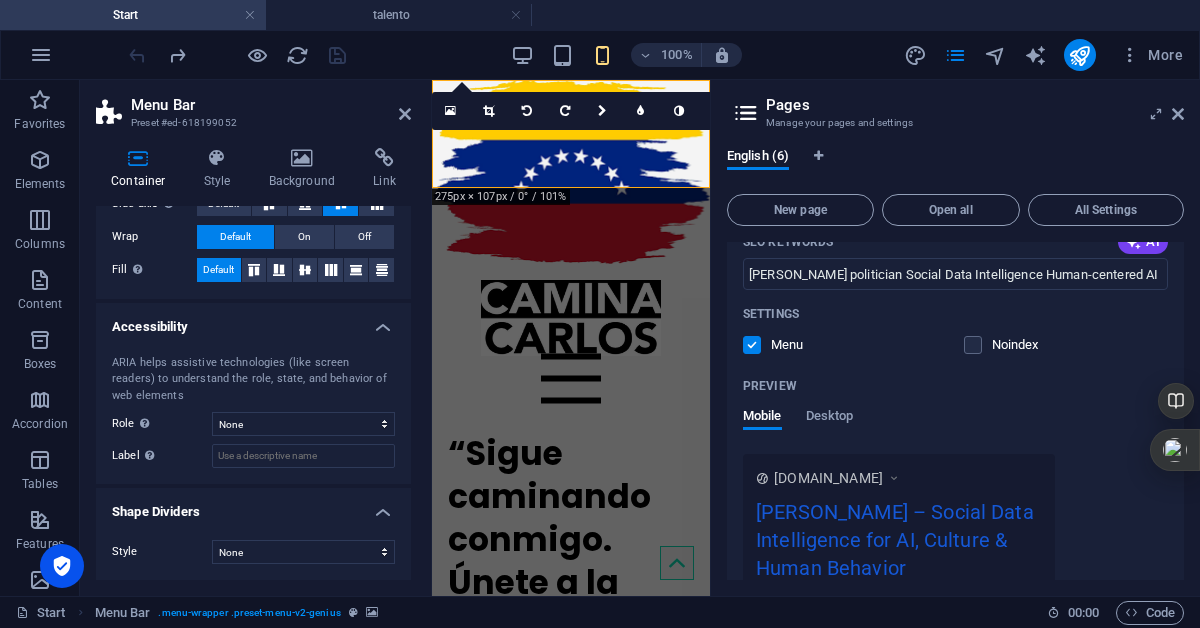 scroll, scrollTop: 0, scrollLeft: 0, axis: both 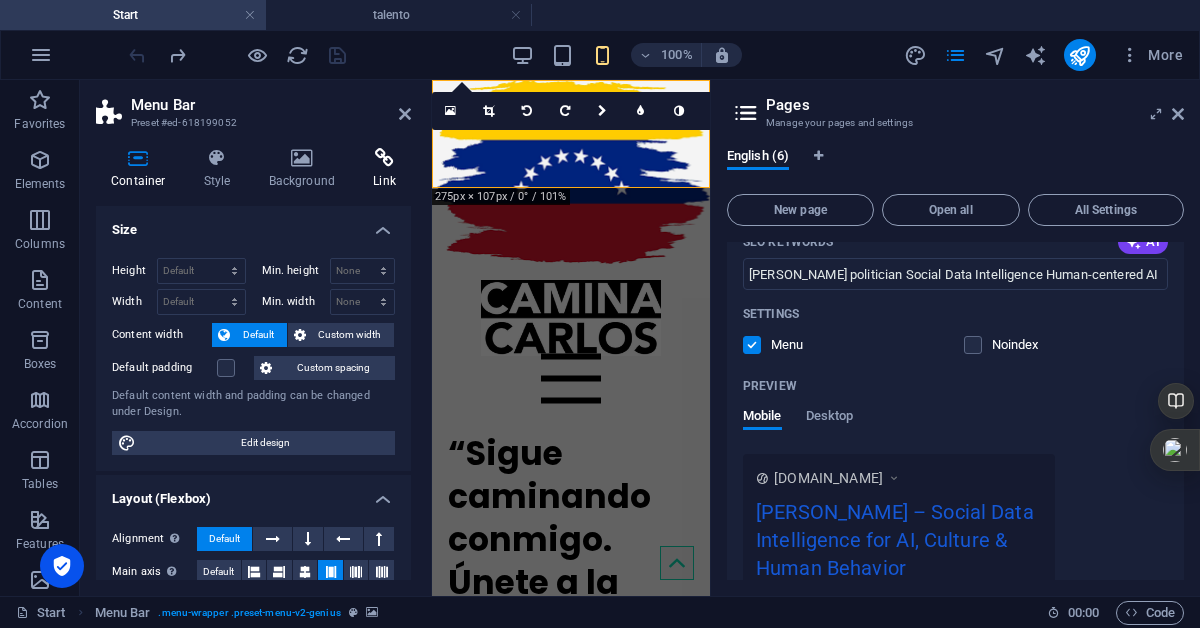 click at bounding box center (384, 158) 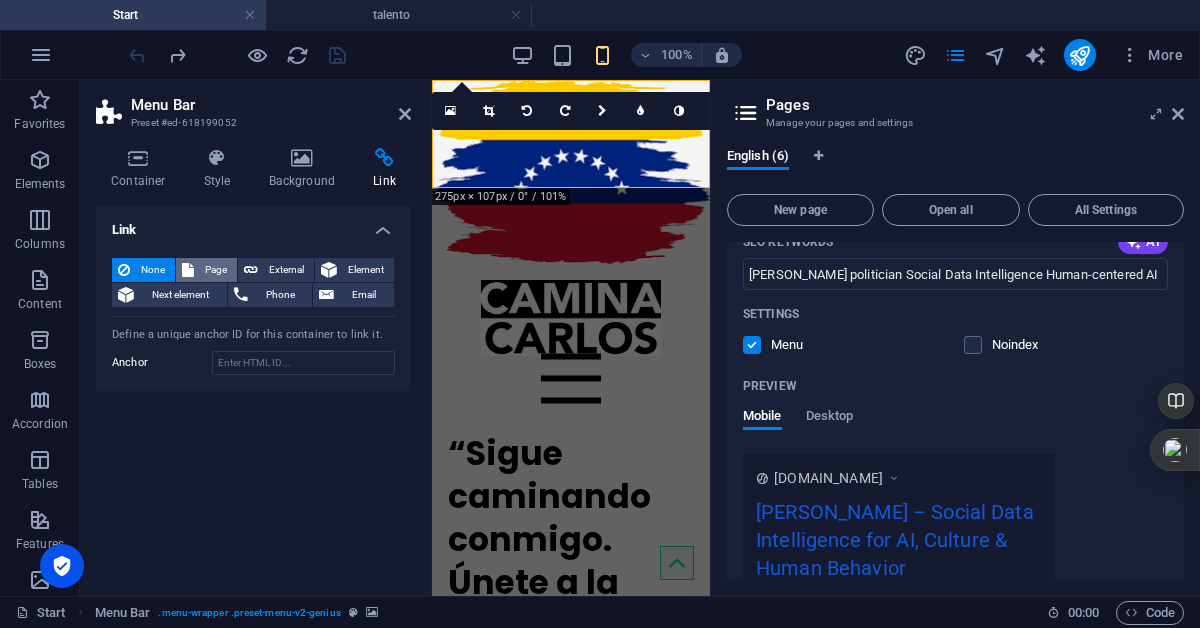 click on "Page" at bounding box center [215, 270] 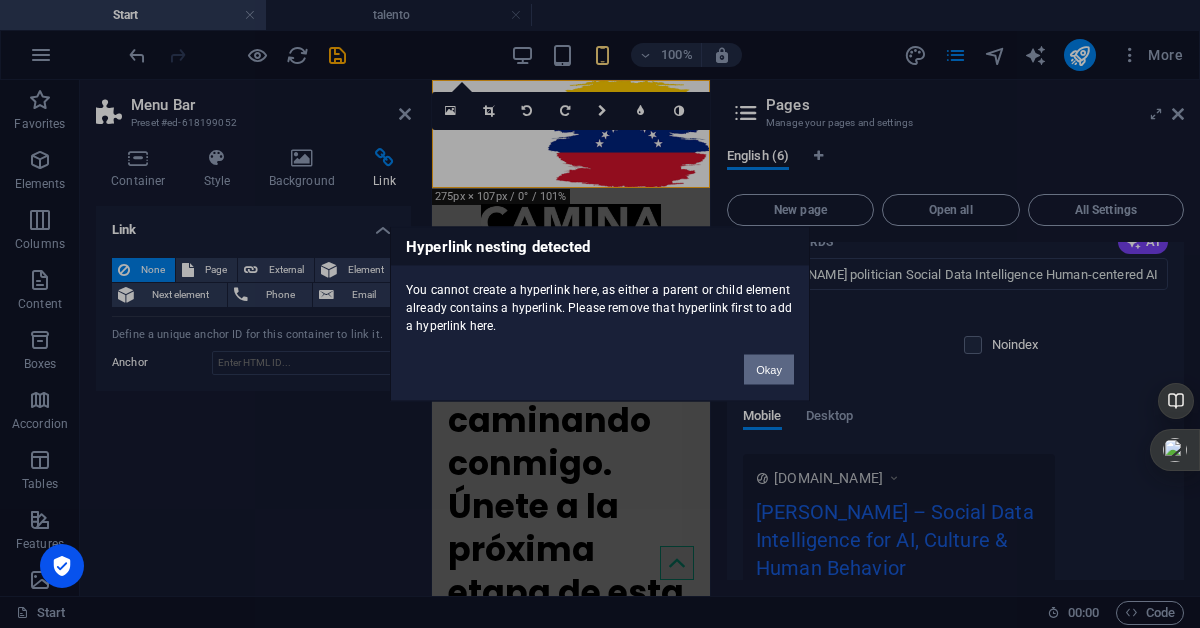 click on "Okay" at bounding box center (769, 370) 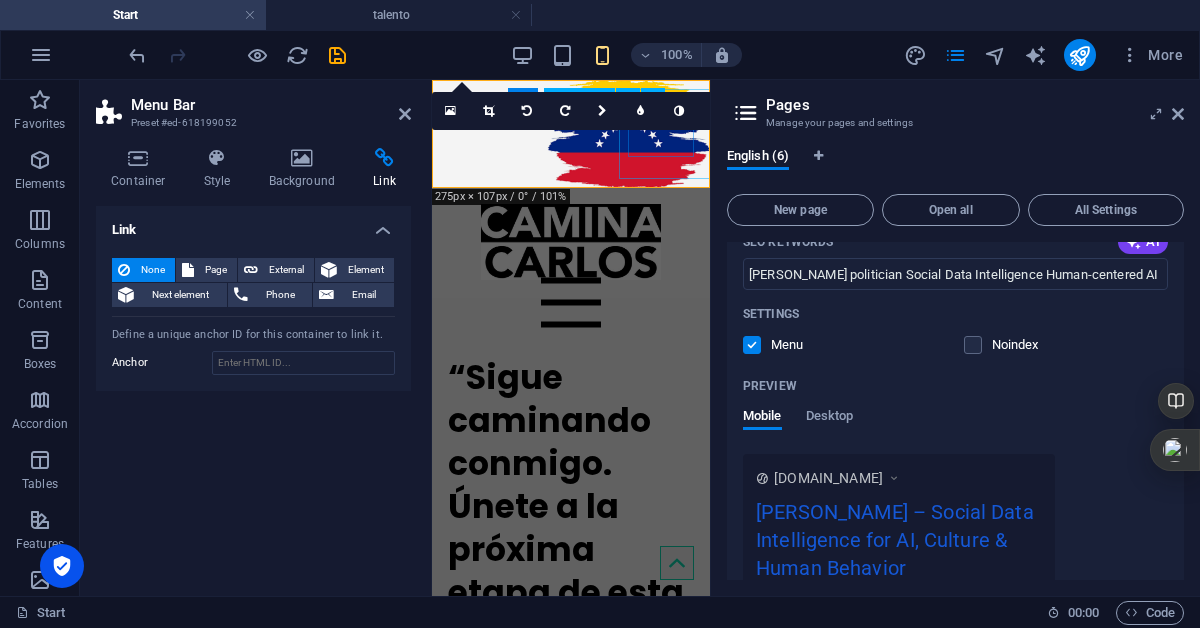 click at bounding box center [571, 303] 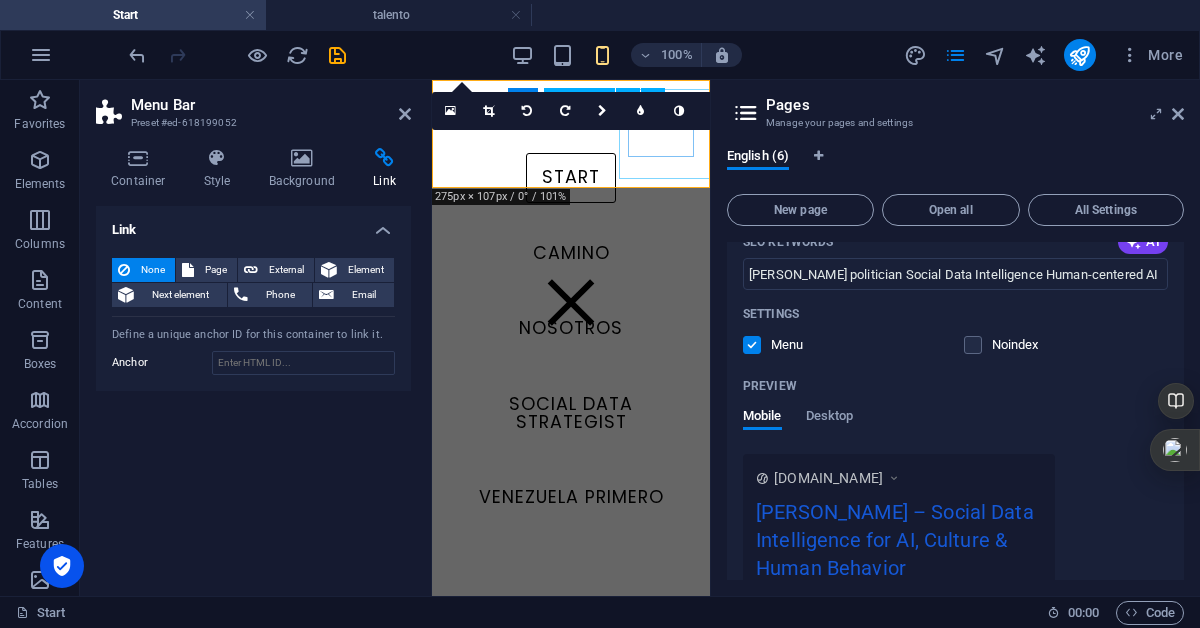 click at bounding box center [571, 303] 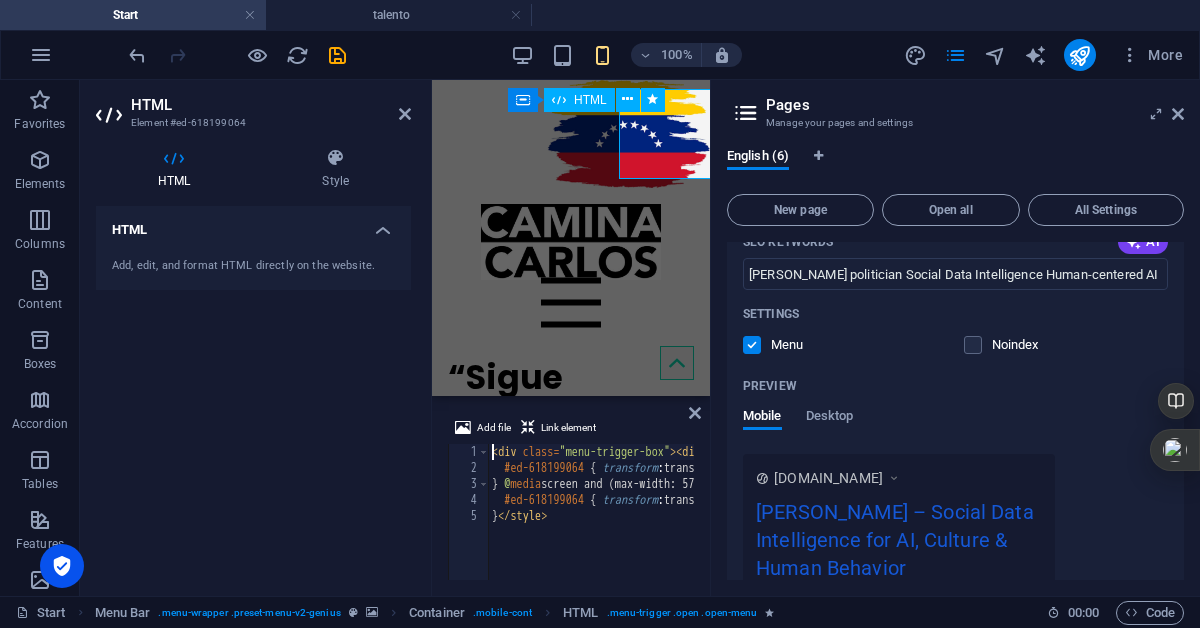 click at bounding box center (571, 303) 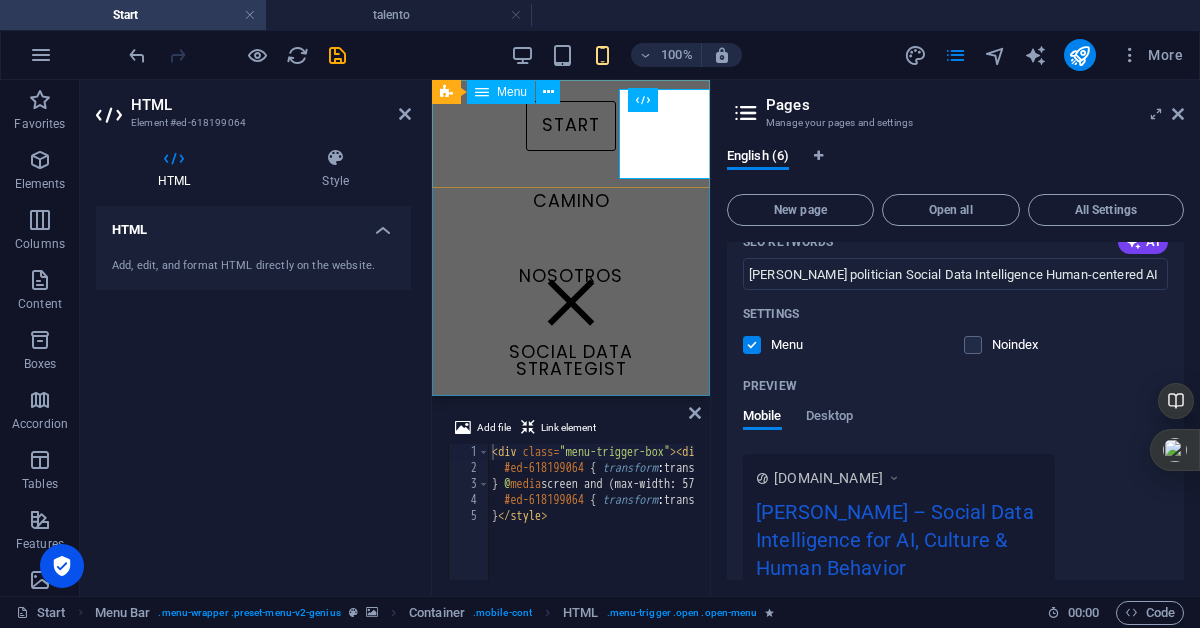 scroll, scrollTop: 79, scrollLeft: 0, axis: vertical 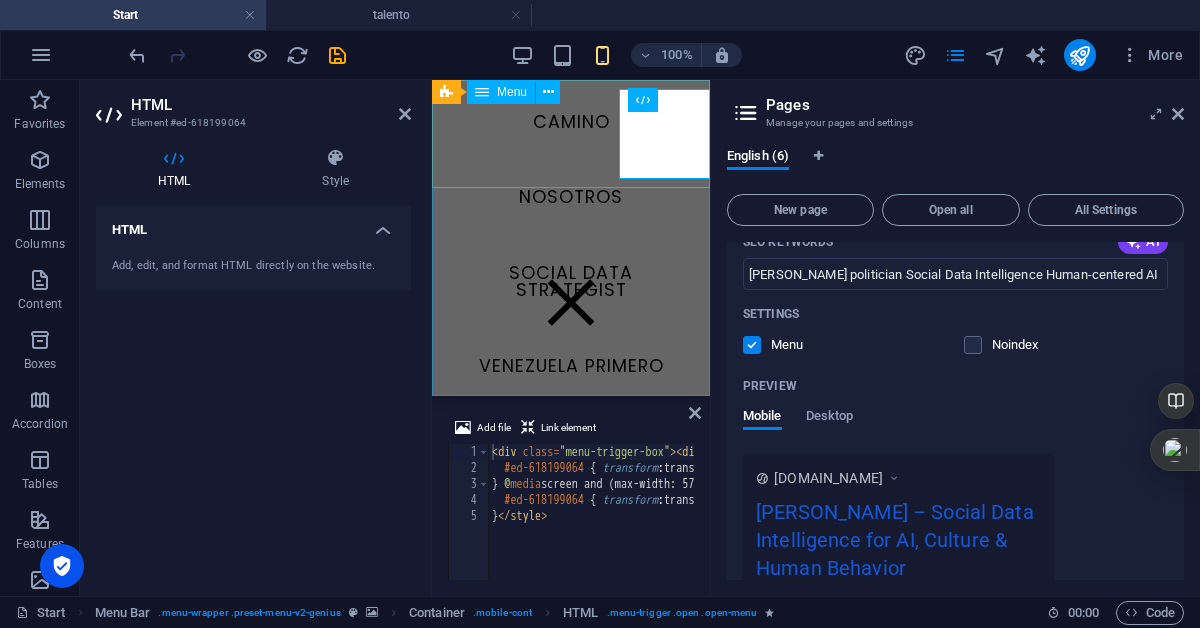 click on "Start CAMINO NOSOTROS Social Data Strategist  [GEOGRAPHIC_DATA] PRIMERO" at bounding box center [571, 238] 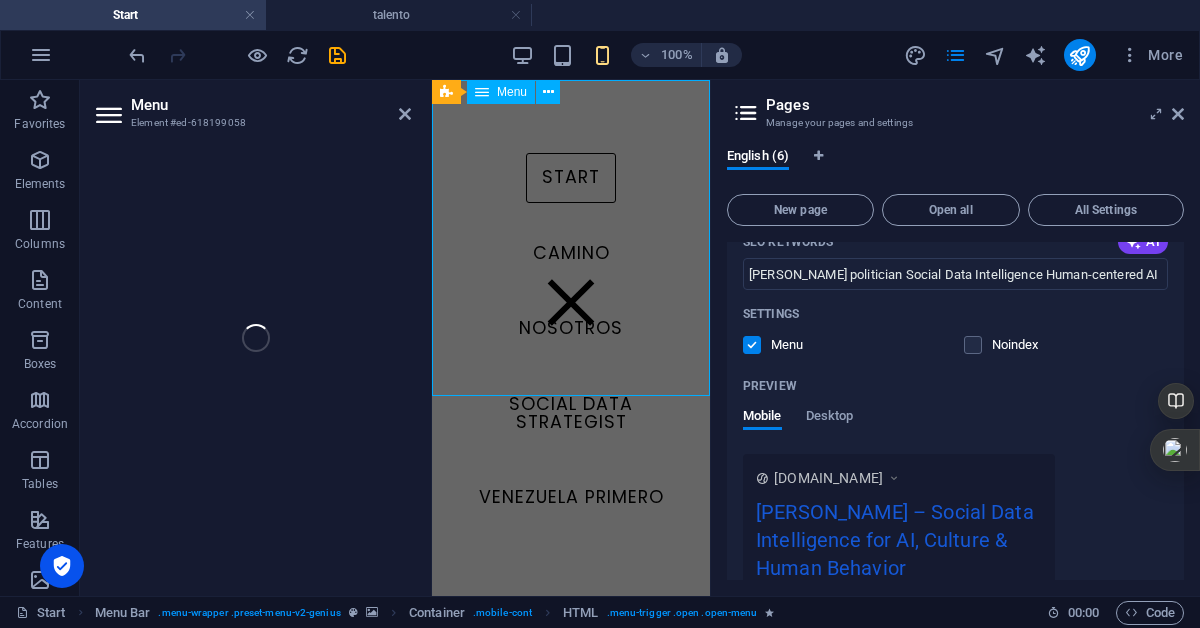 select 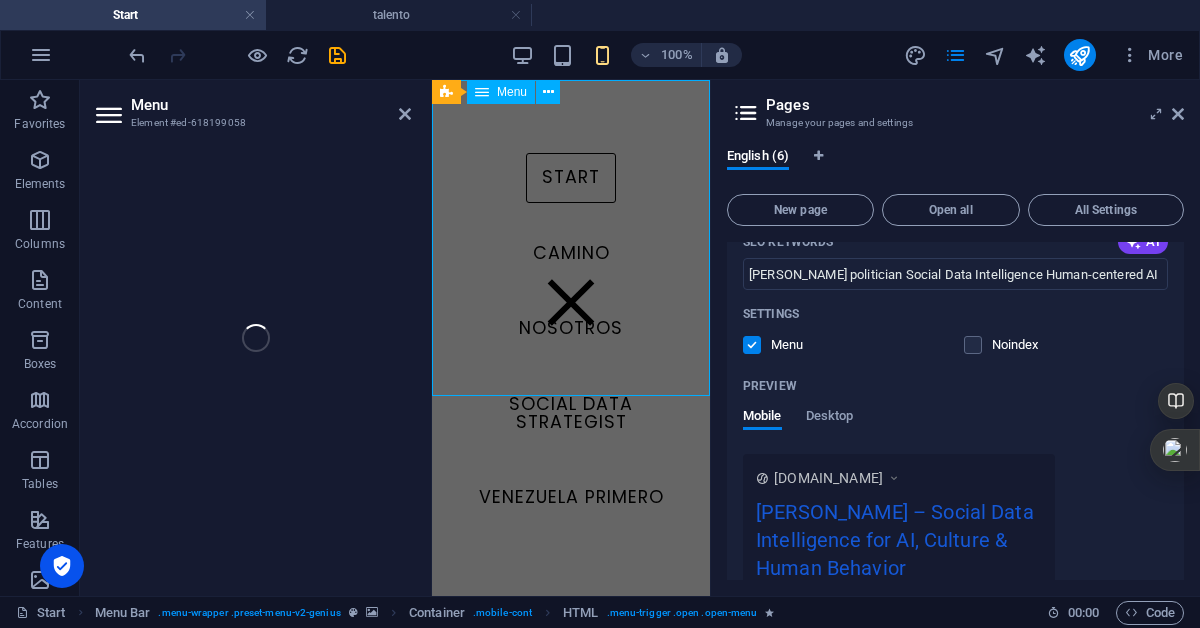 select on "5" 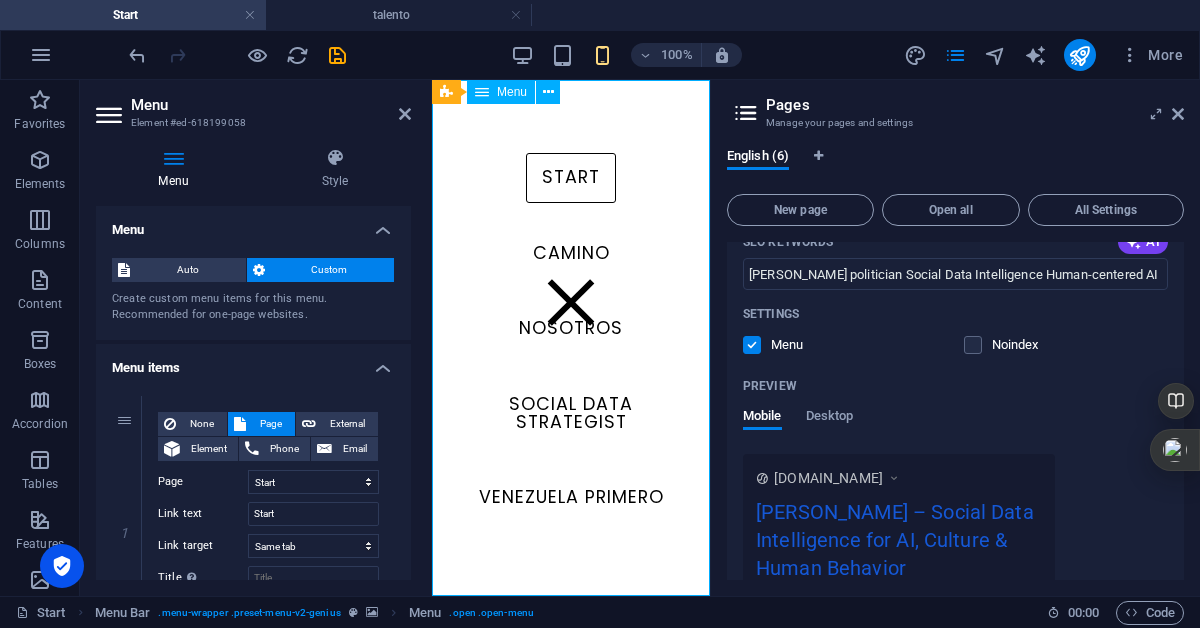 scroll, scrollTop: 0, scrollLeft: 0, axis: both 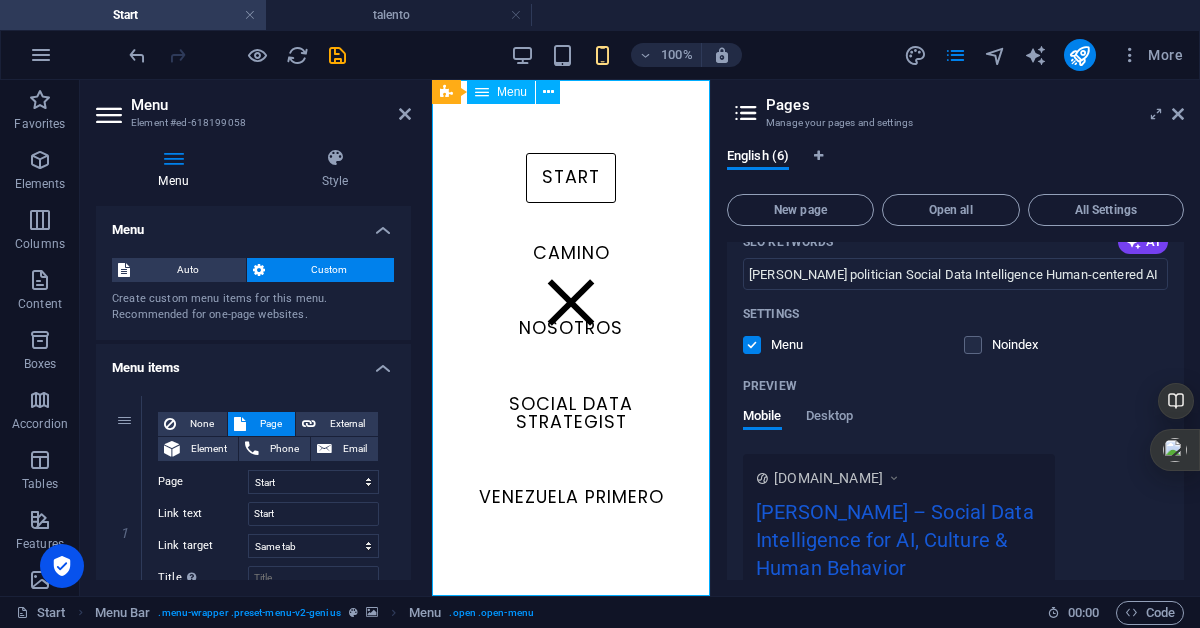 click on "Start CAMINO NOSOTROS Social Data Strategist  [GEOGRAPHIC_DATA] PRIMERO" at bounding box center [571, 338] 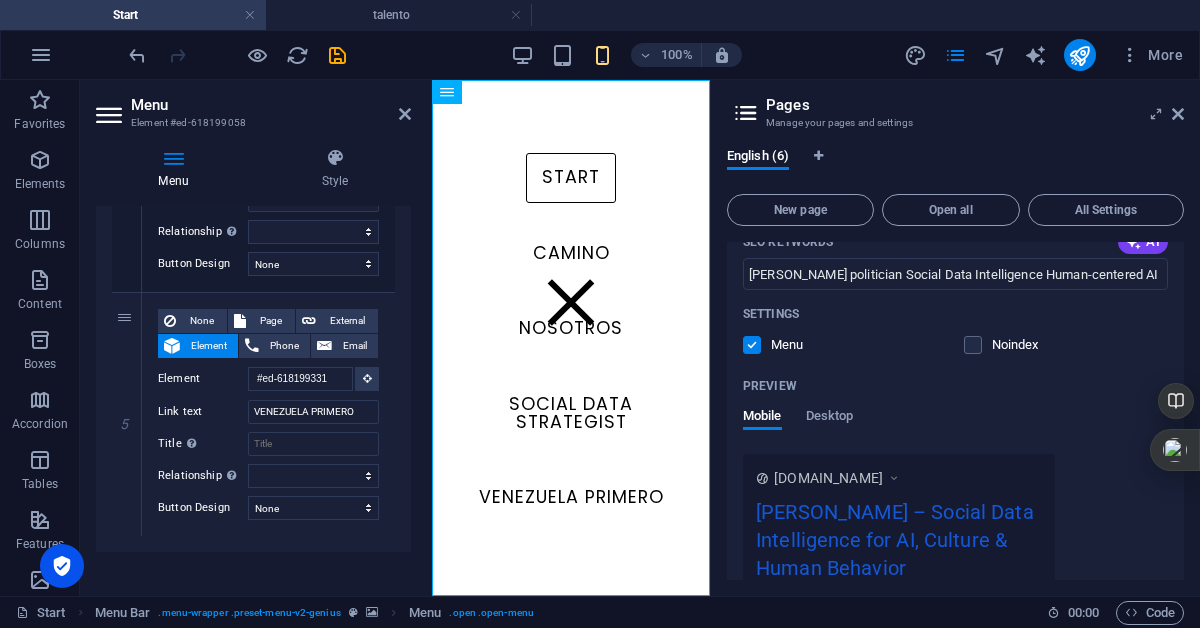 scroll, scrollTop: 1153, scrollLeft: 0, axis: vertical 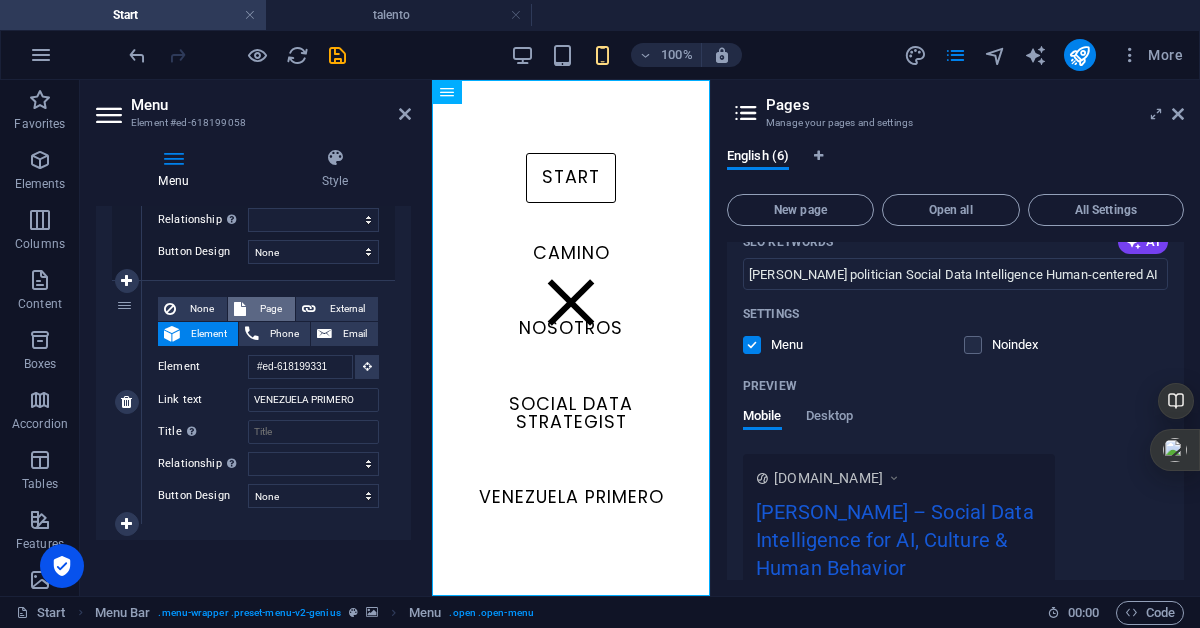 click on "Page" at bounding box center (270, 309) 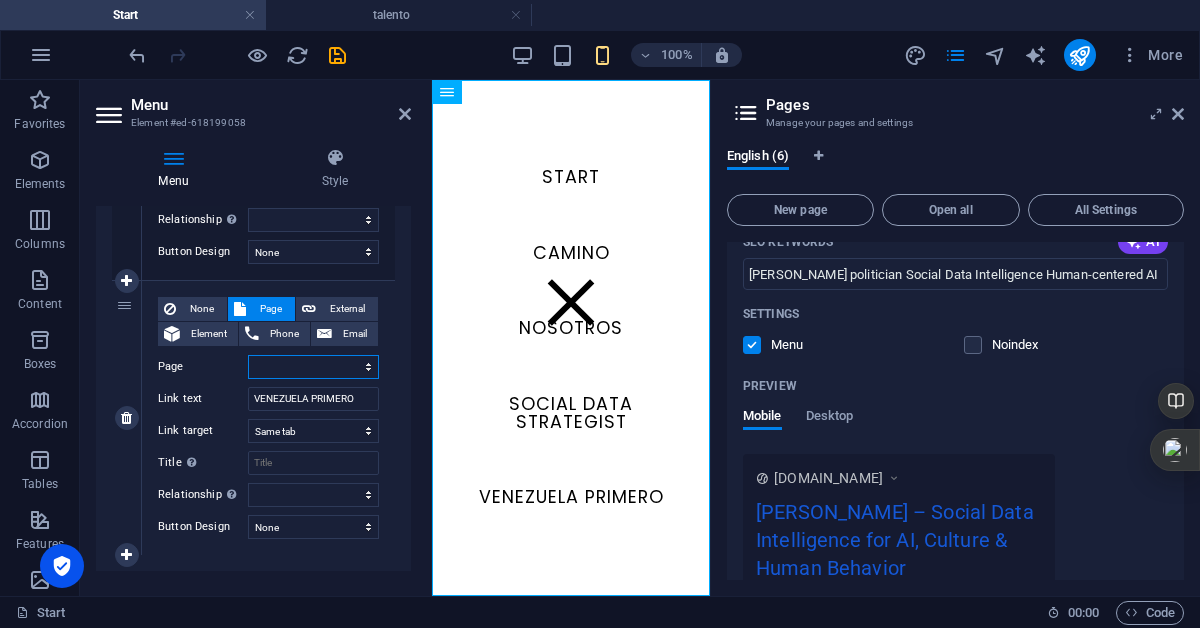 click on "Start Legal Notice CAMINA CIDH  talento big data" at bounding box center [313, 367] 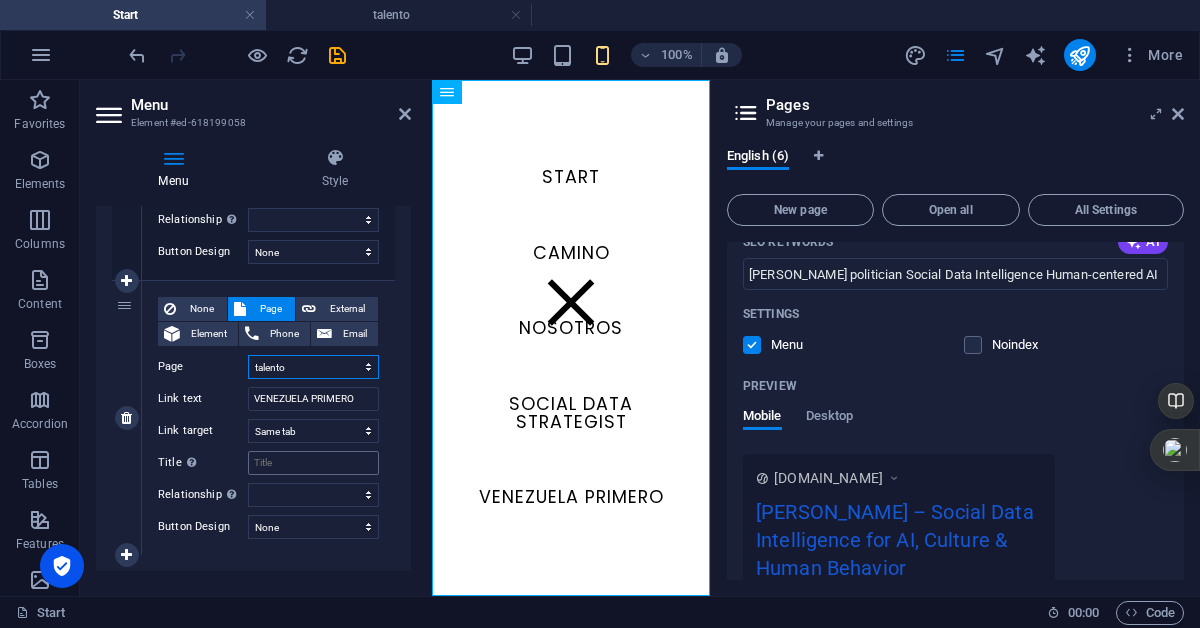 select 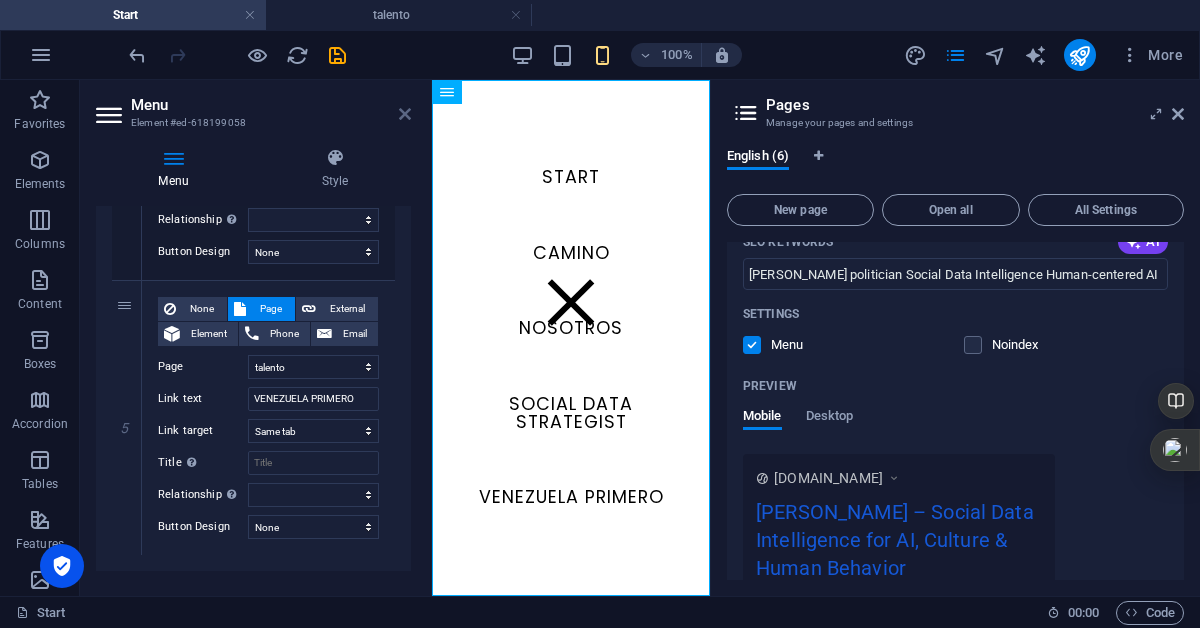 click at bounding box center (405, 114) 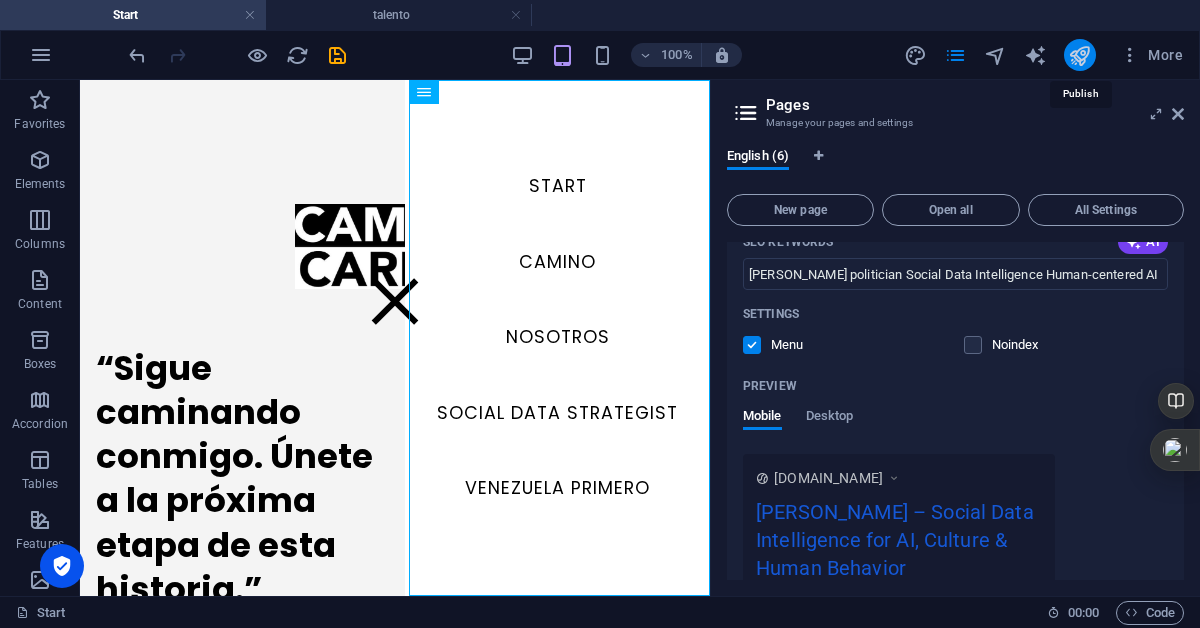 click at bounding box center [1079, 55] 